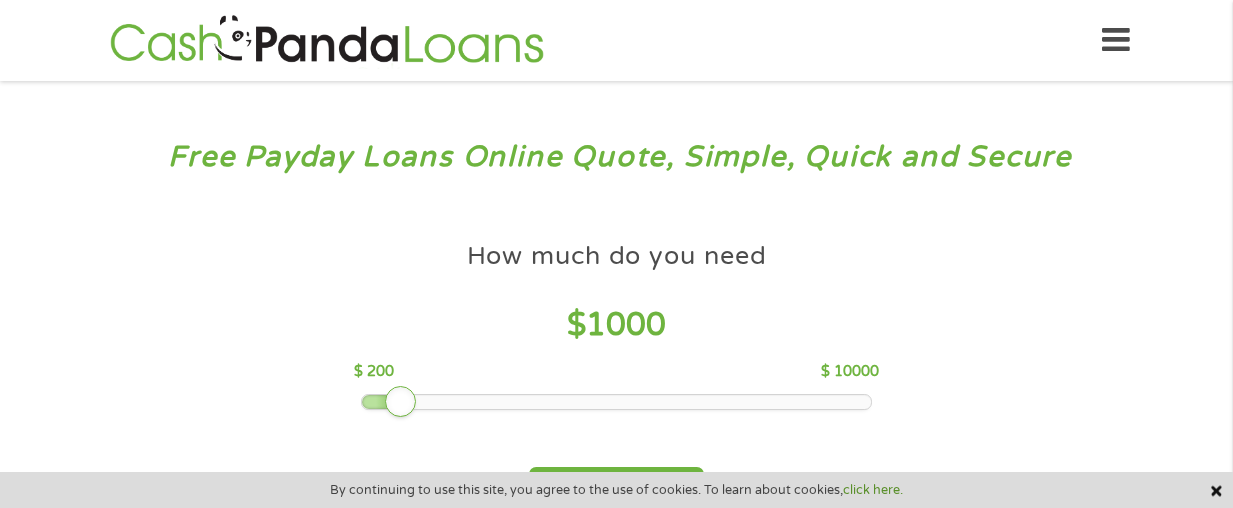 scroll, scrollTop: 0, scrollLeft: 0, axis: both 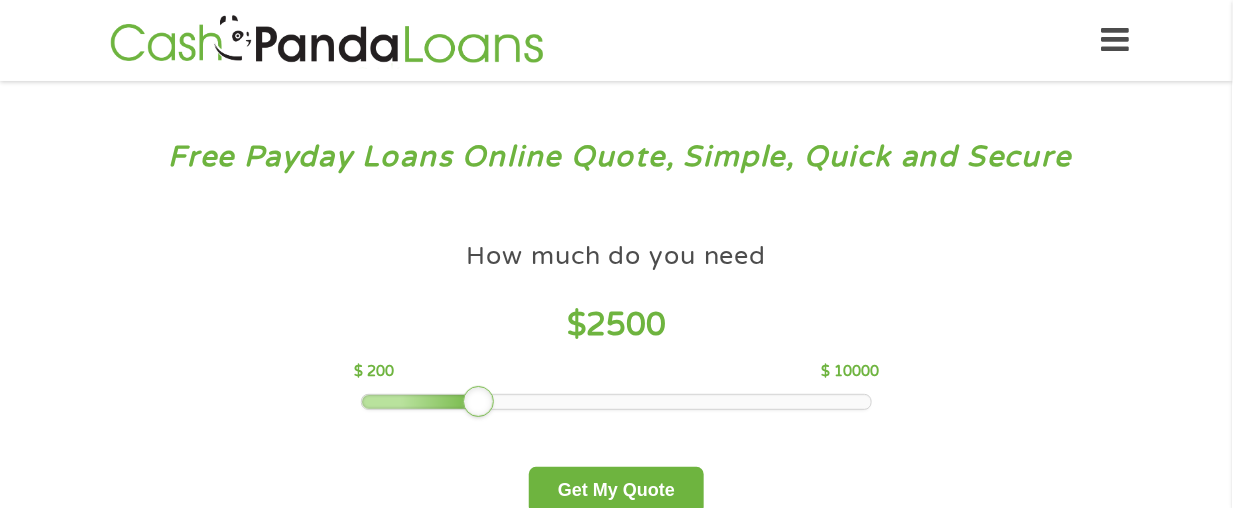 drag, startPoint x: 404, startPoint y: 404, endPoint x: 480, endPoint y: 411, distance: 76.321686 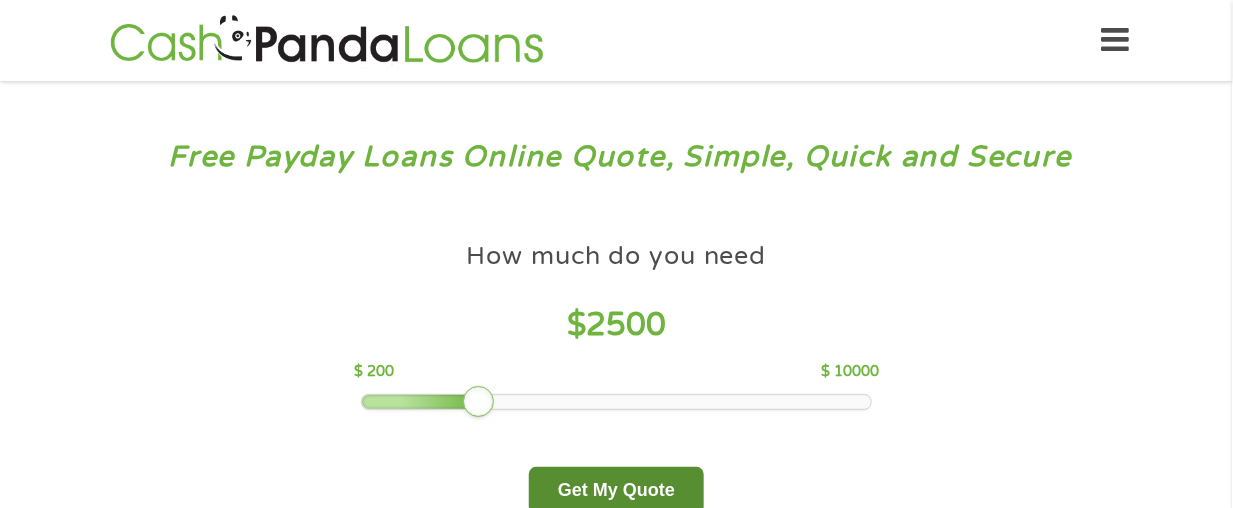 click on "Get My Quote" at bounding box center [616, 490] 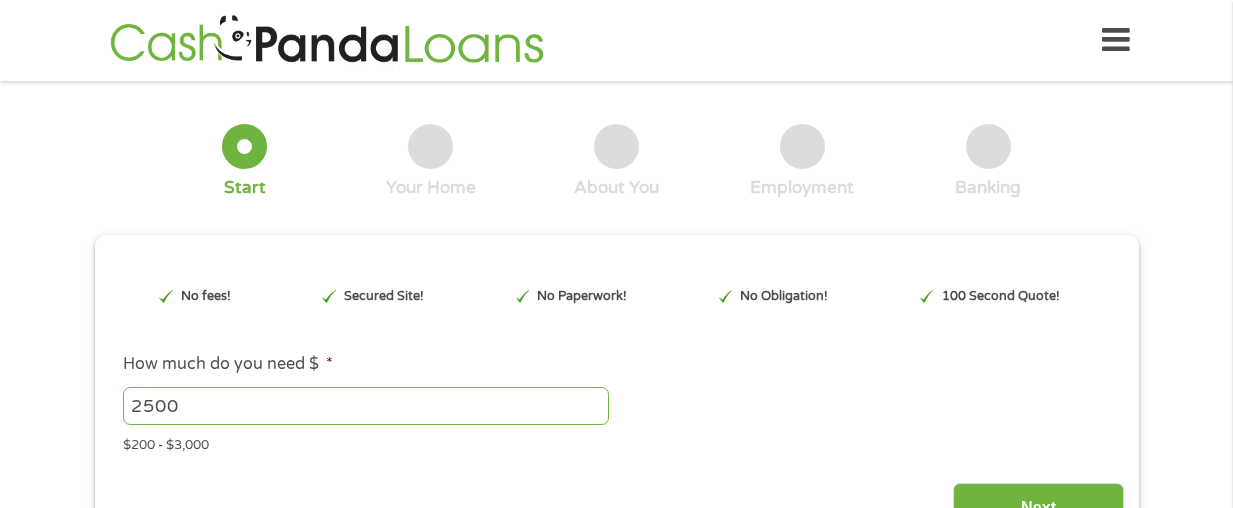 scroll, scrollTop: 0, scrollLeft: 0, axis: both 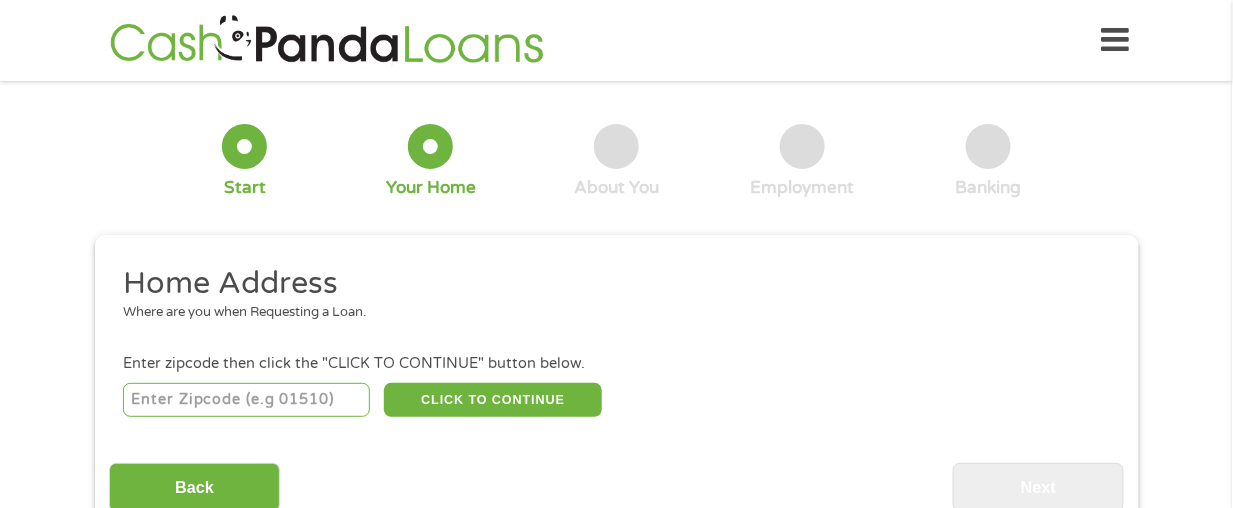 click at bounding box center (246, 400) 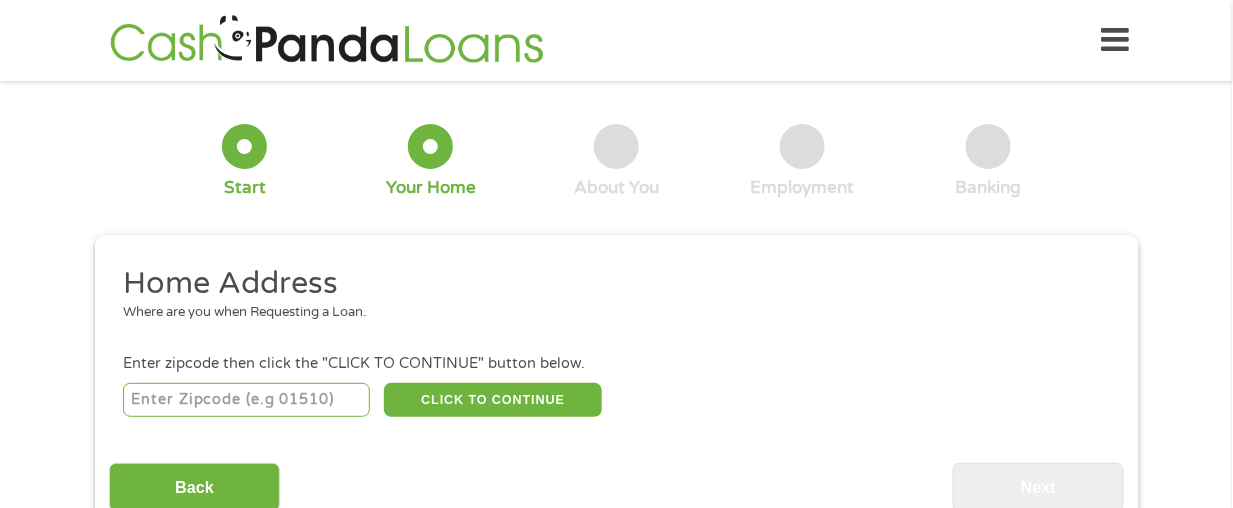 type on "32218" 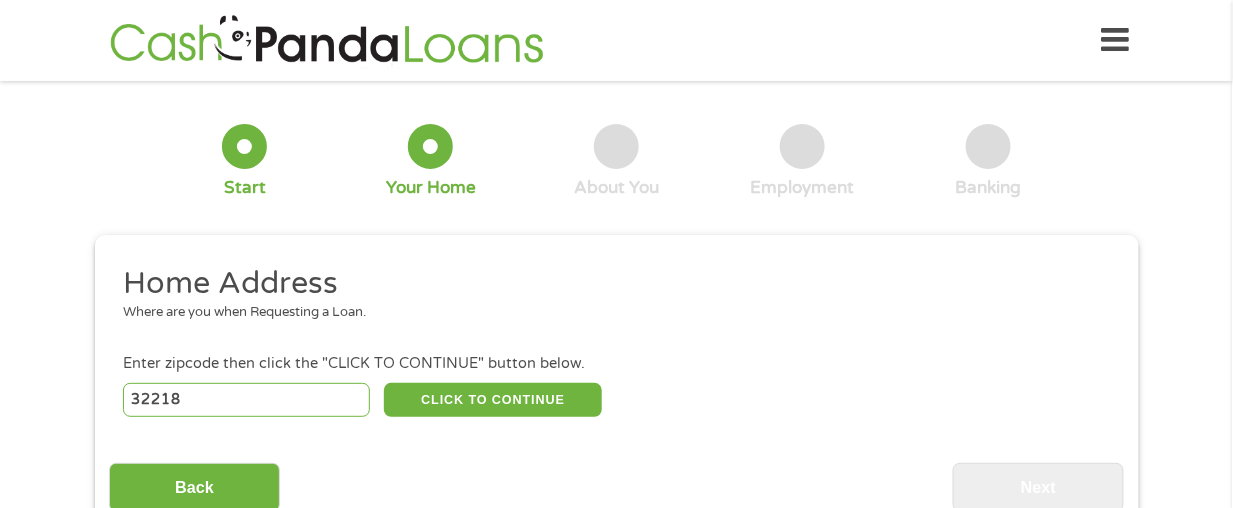 select on "[US_STATE]" 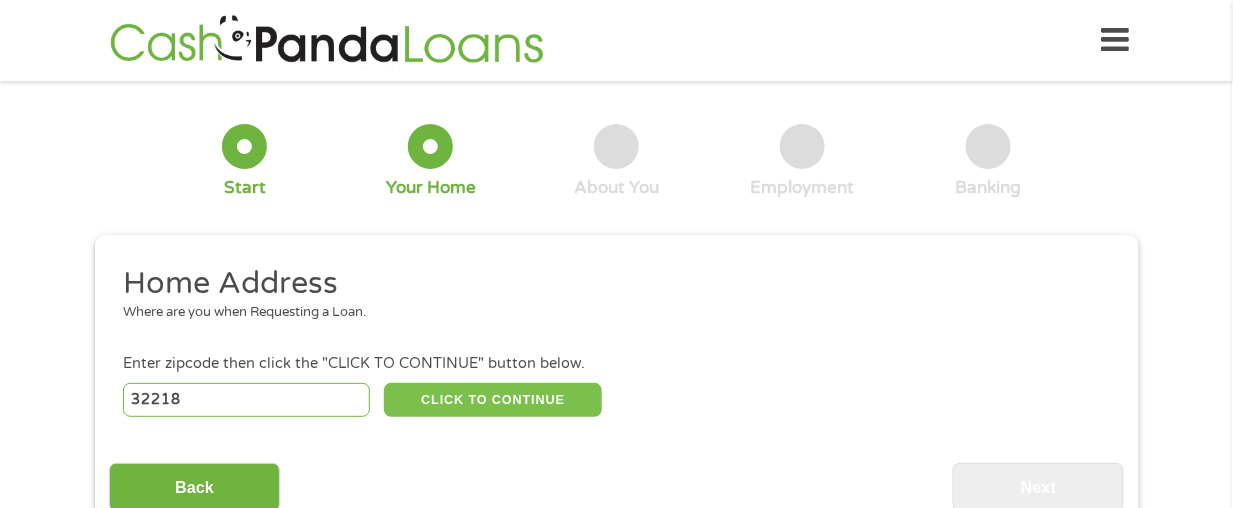 click on "CLICK TO CONTINUE" at bounding box center (493, 400) 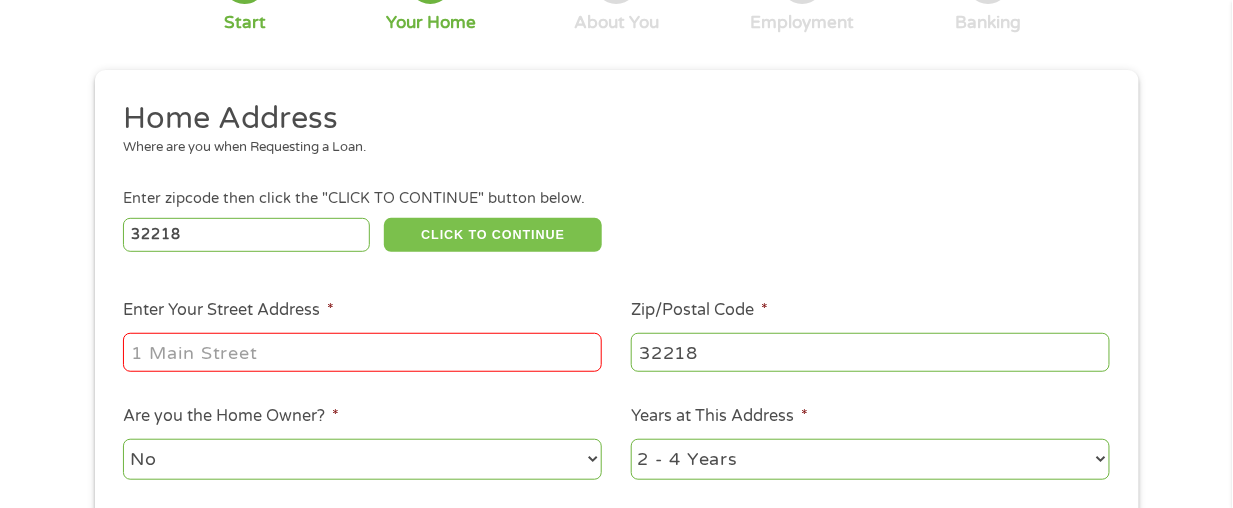 scroll, scrollTop: 200, scrollLeft: 0, axis: vertical 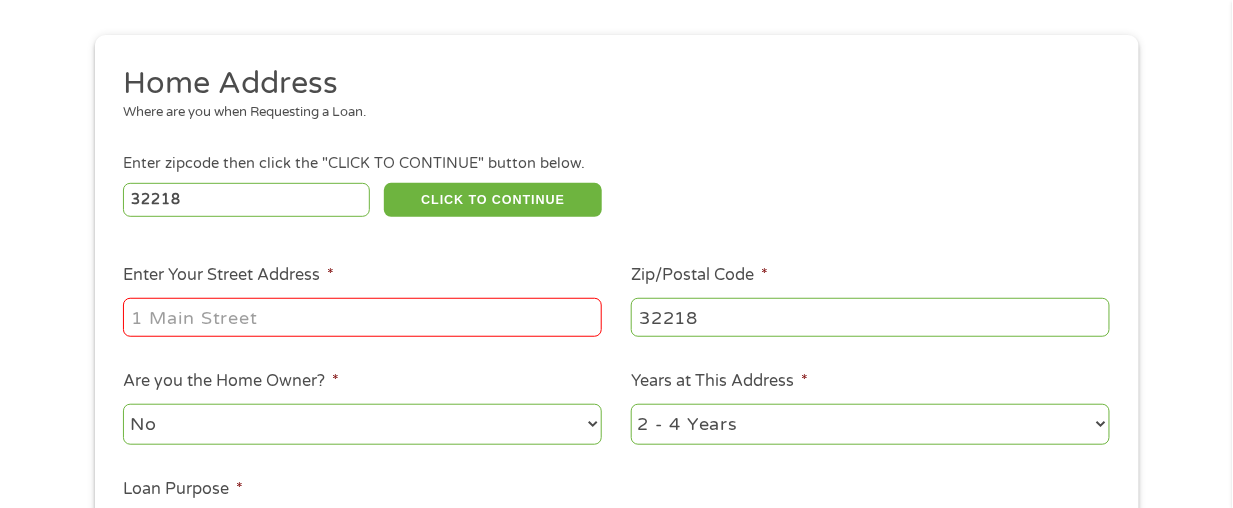 click on "Enter Your Street Address *" at bounding box center [362, 317] 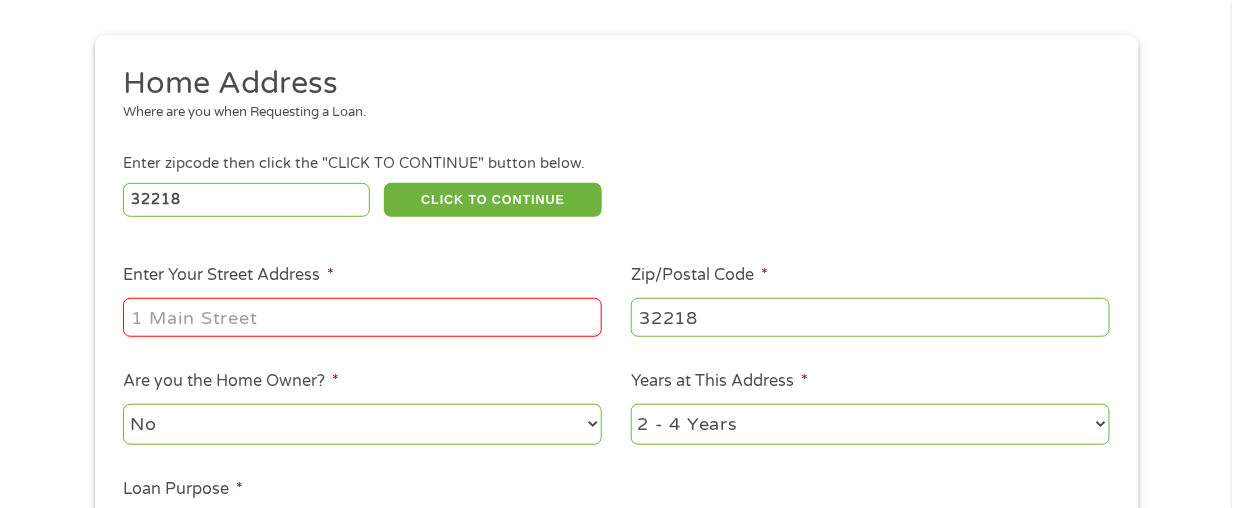type on "12744 Daylight Trl" 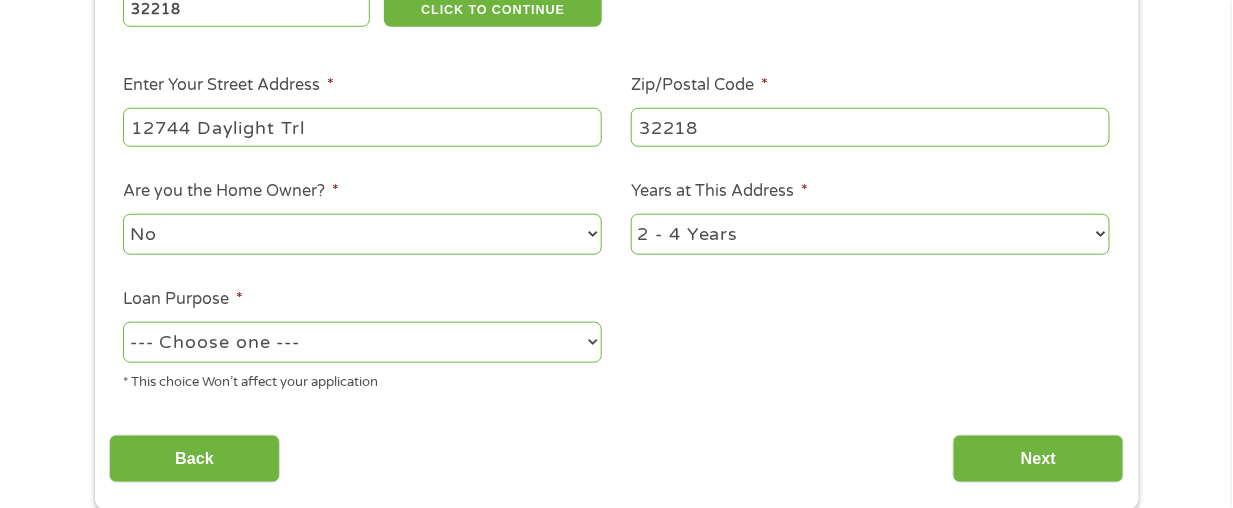 scroll, scrollTop: 400, scrollLeft: 0, axis: vertical 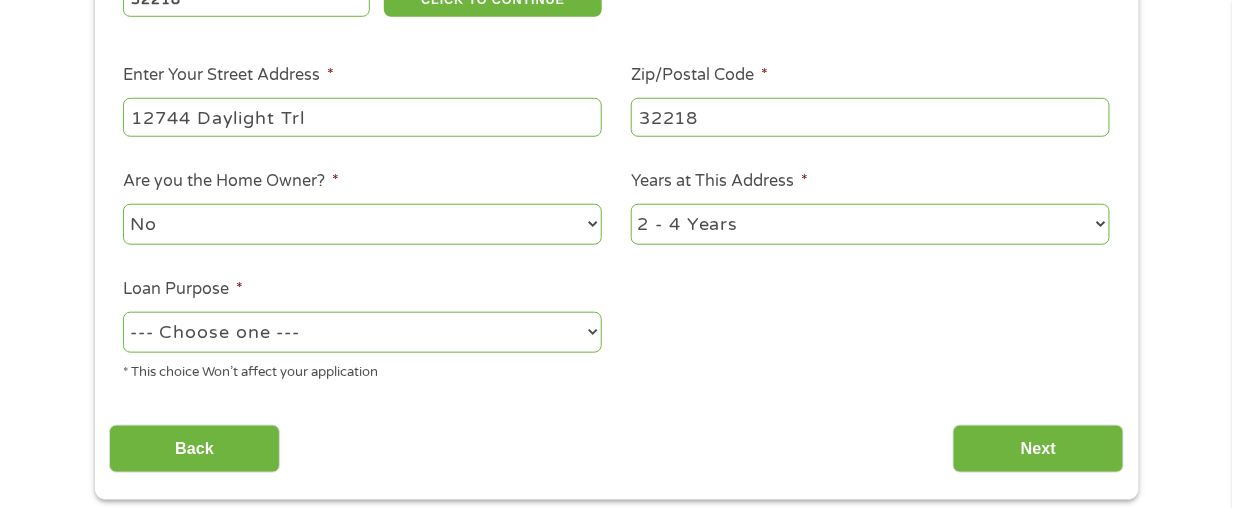 click on "--- Choose one --- Pay Bills Debt Consolidation Home Improvement Major Purchase Car Loan Short Term Cash Medical Expenses Other" at bounding box center (362, 332) 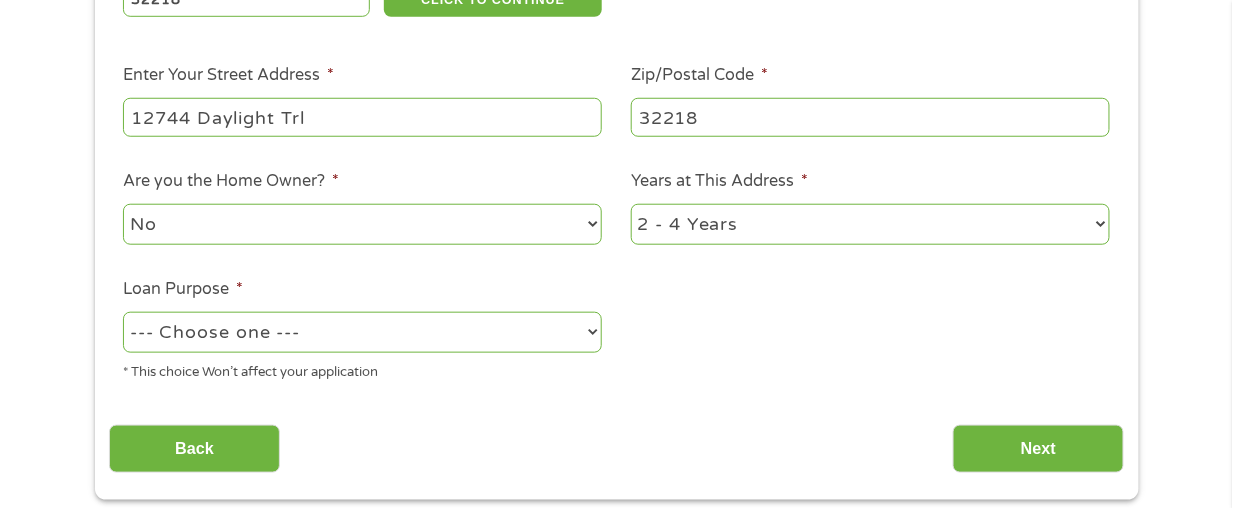 select on "other" 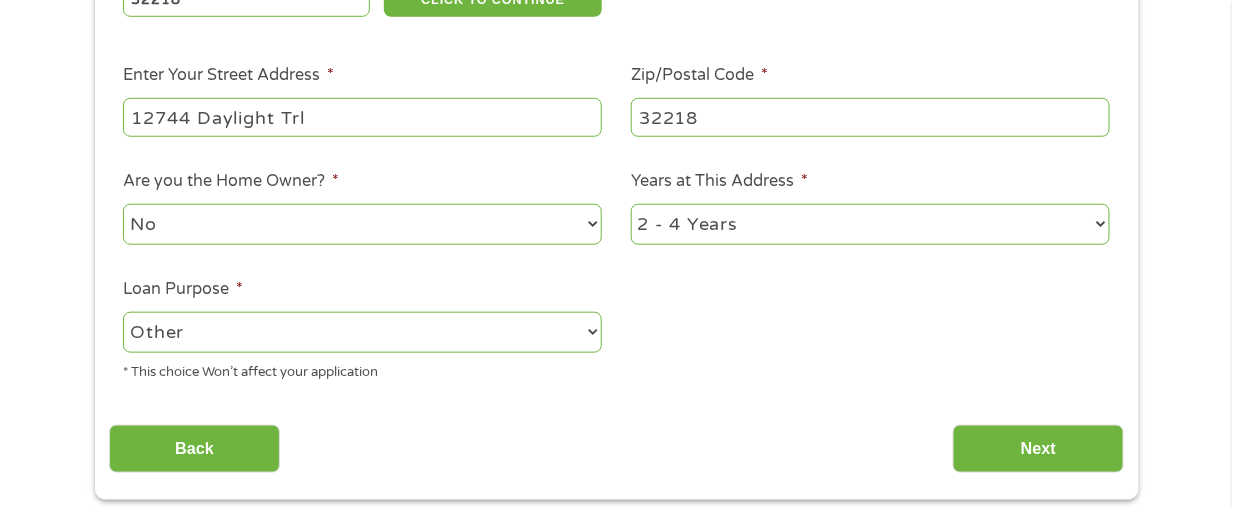 click on "--- Choose one --- Pay Bills Debt Consolidation Home Improvement Major Purchase Car Loan Short Term Cash Medical Expenses Other" at bounding box center [362, 332] 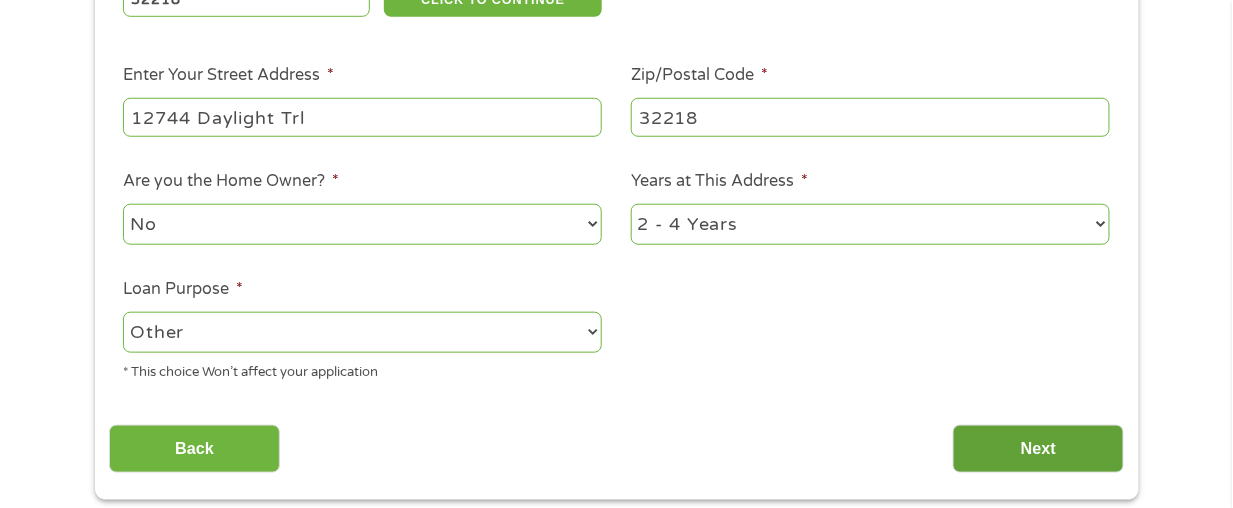 click on "Next" at bounding box center [1038, 449] 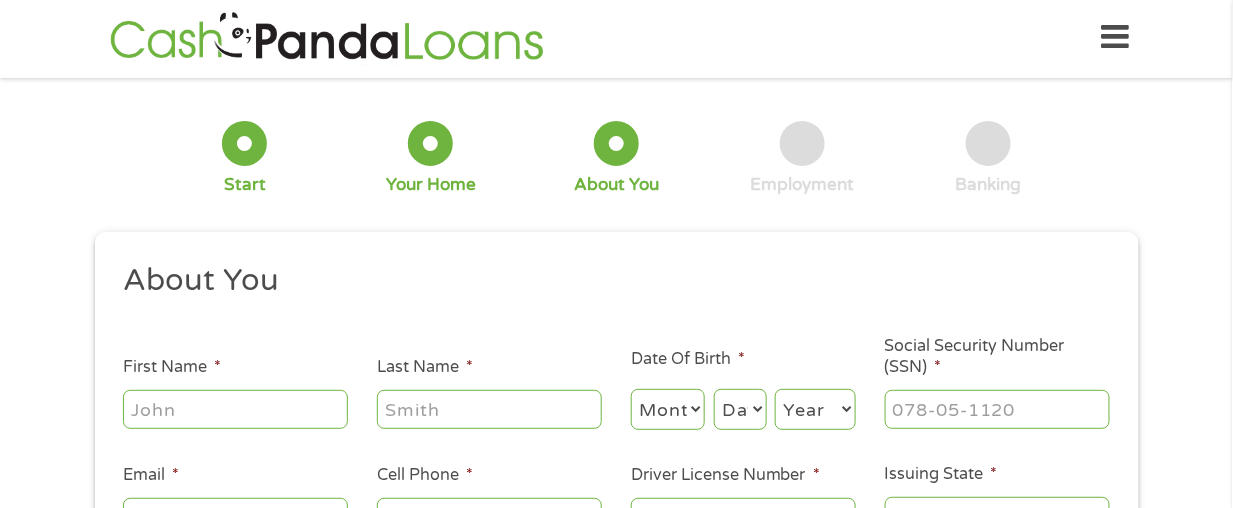 scroll, scrollTop: 0, scrollLeft: 0, axis: both 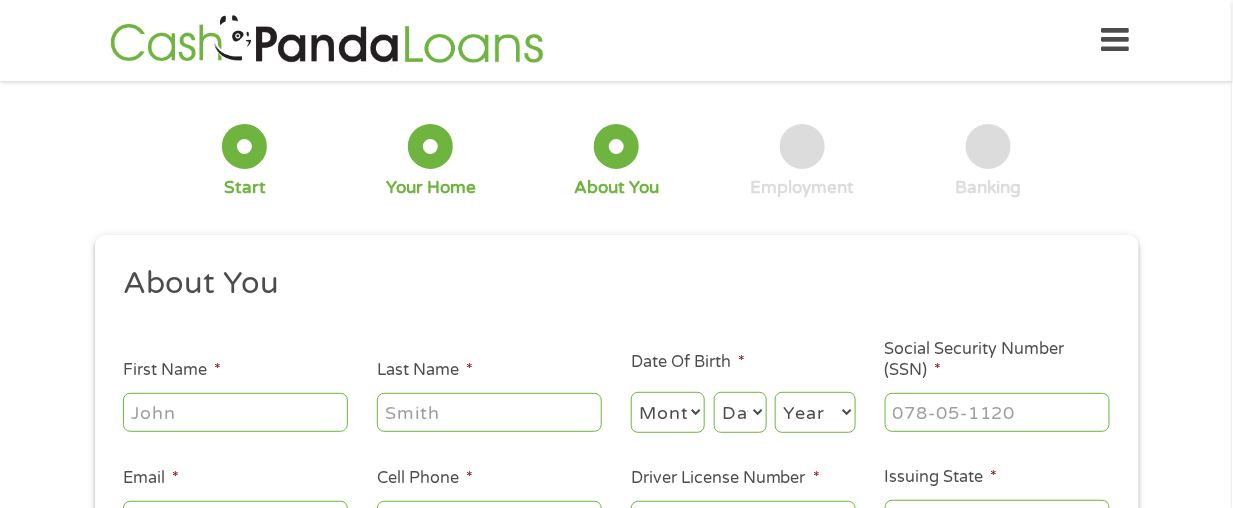 click on "First Name *" at bounding box center [235, 412] 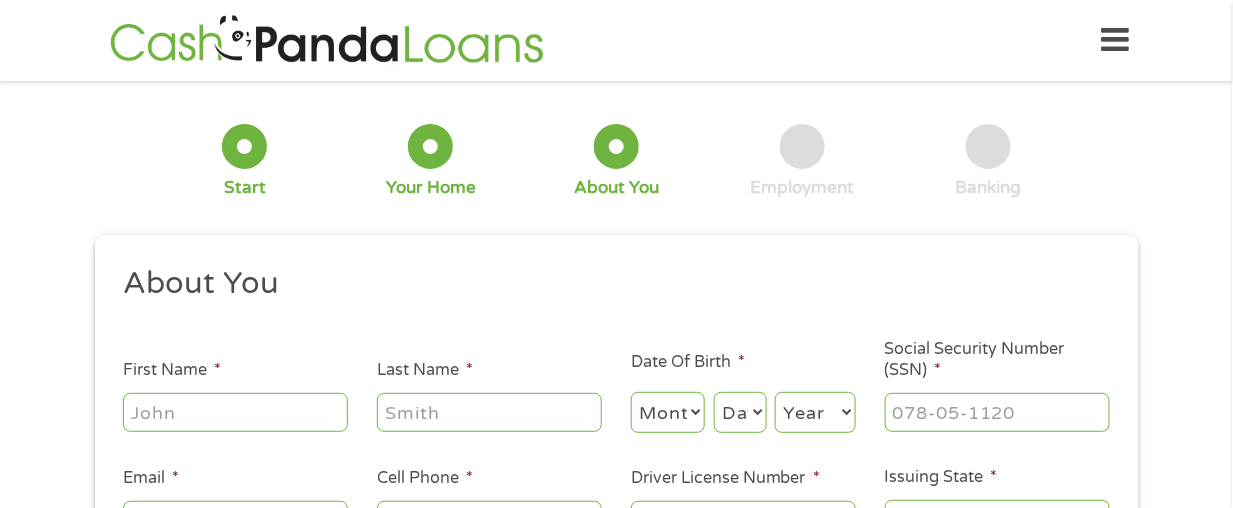 type on "Annie" 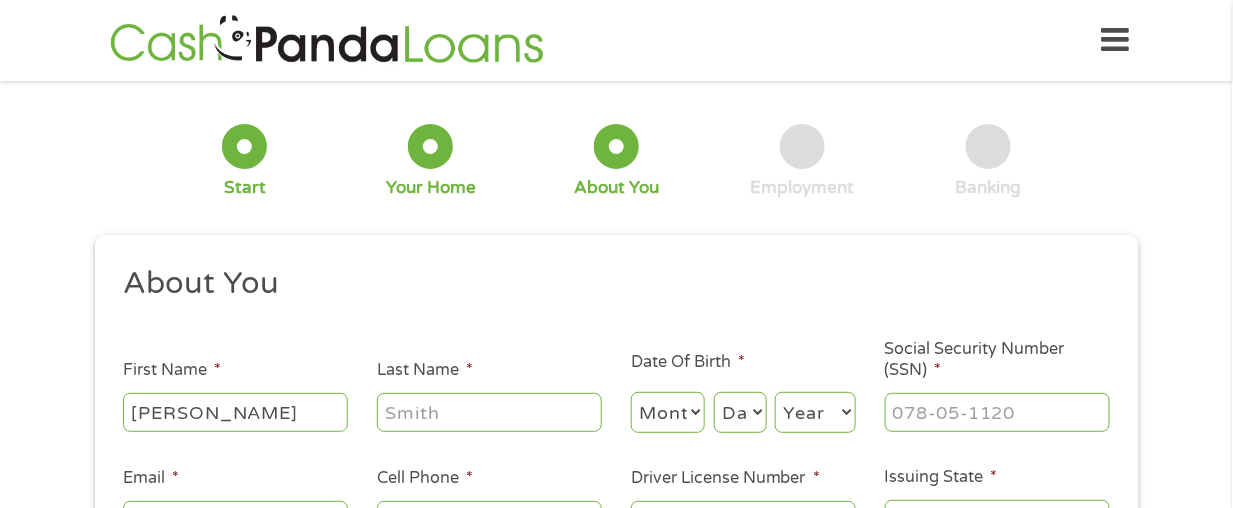type on "Lyles" 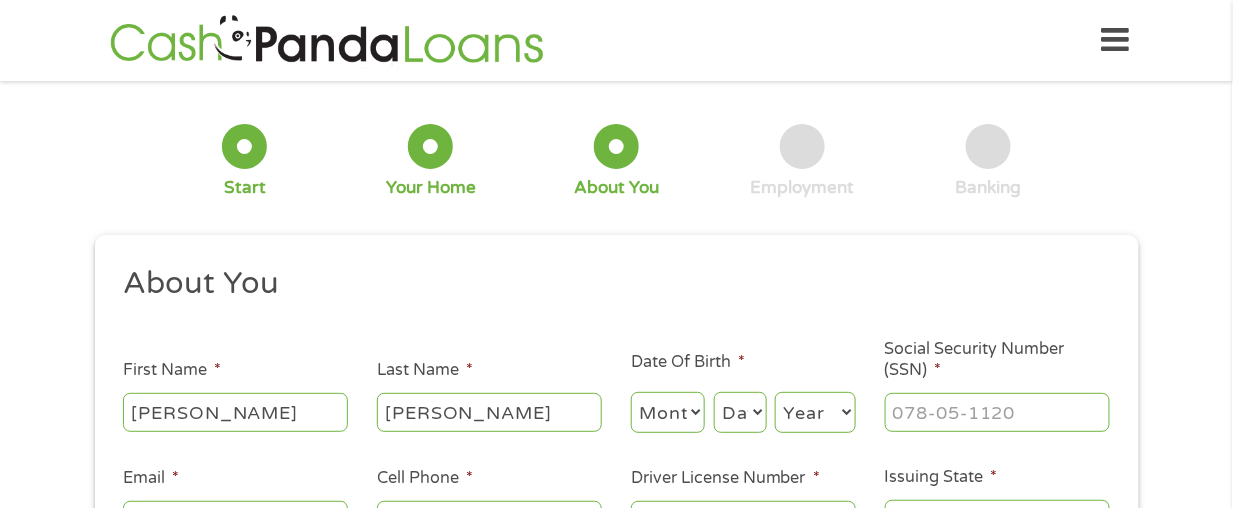 type on "ALyles@prtcnet.com" 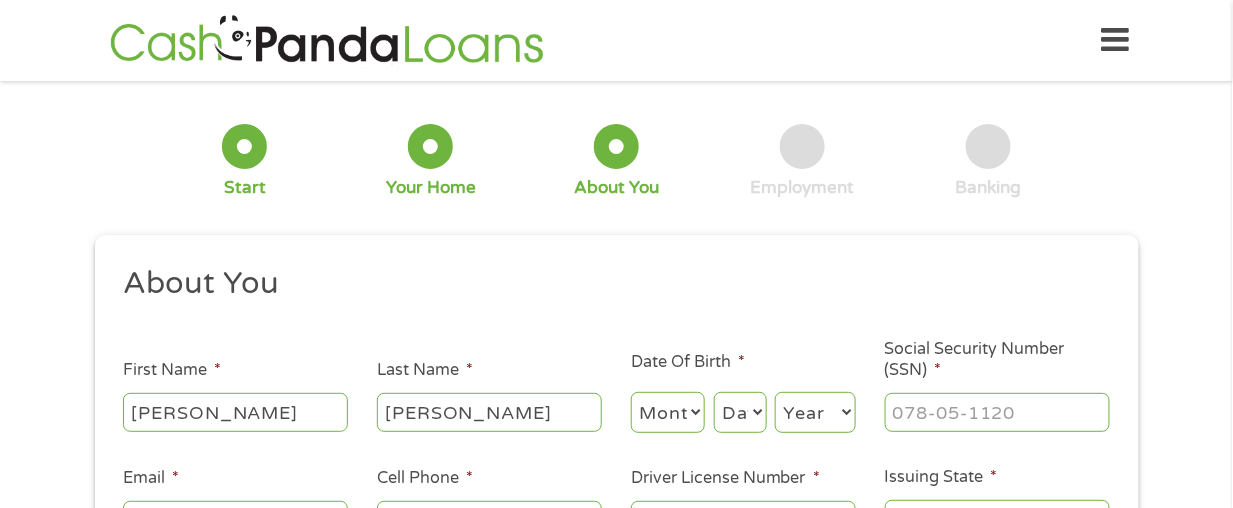 select on "10" 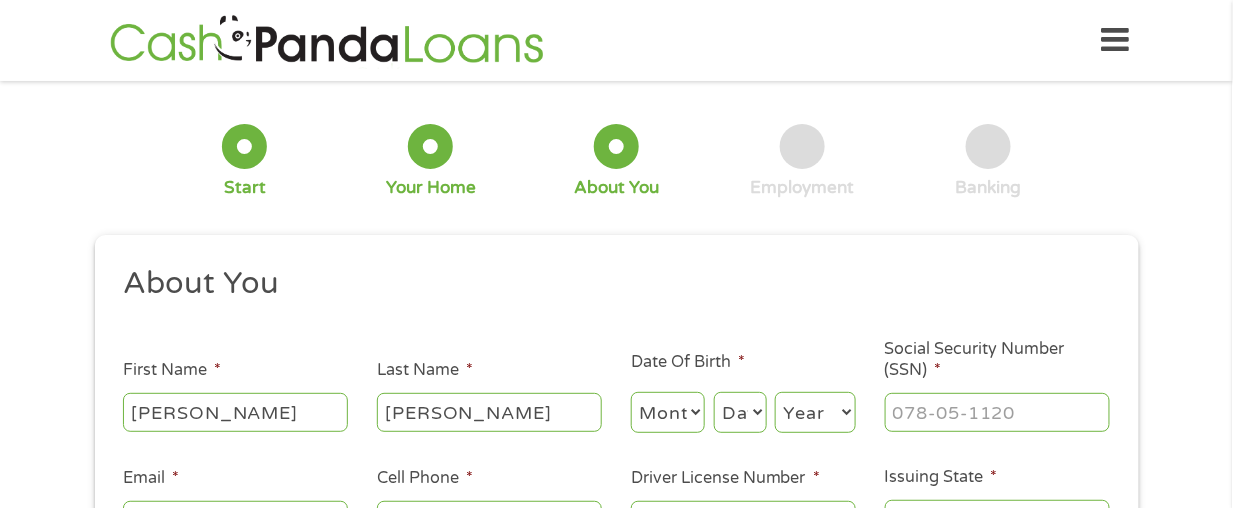 click on "Month 1 2 3 4 5 6 7 8 9 10 11 12" at bounding box center (668, 412) 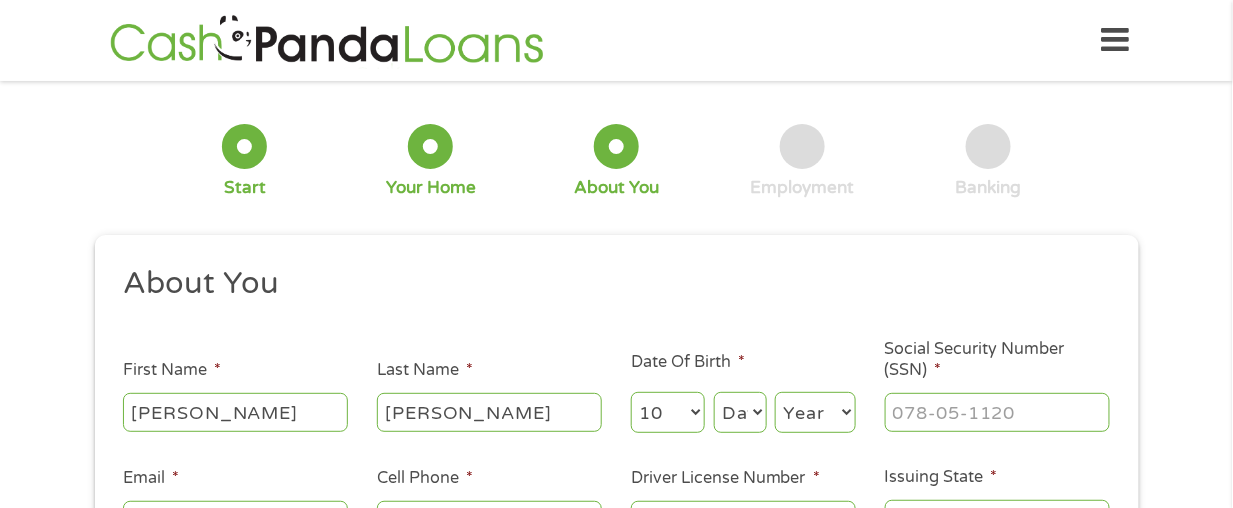 click on "Day 1 2 3 4 5 6 7 8 9 10 11 12 13 14 15 16 17 18 19 20 21 22 23 24 25 26 27 28 29 30 31" at bounding box center (740, 412) 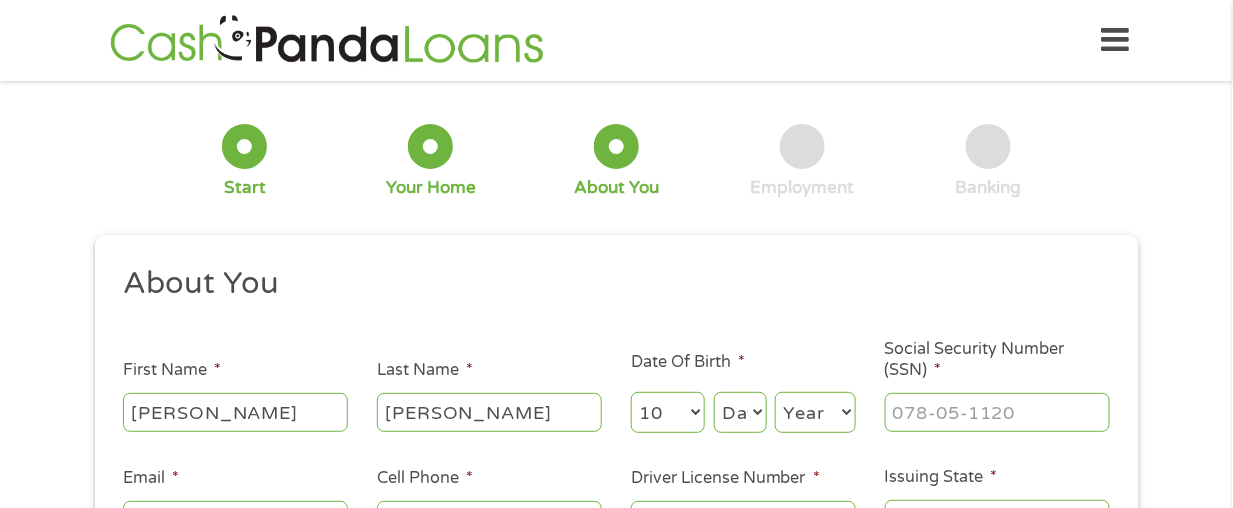 select on "15" 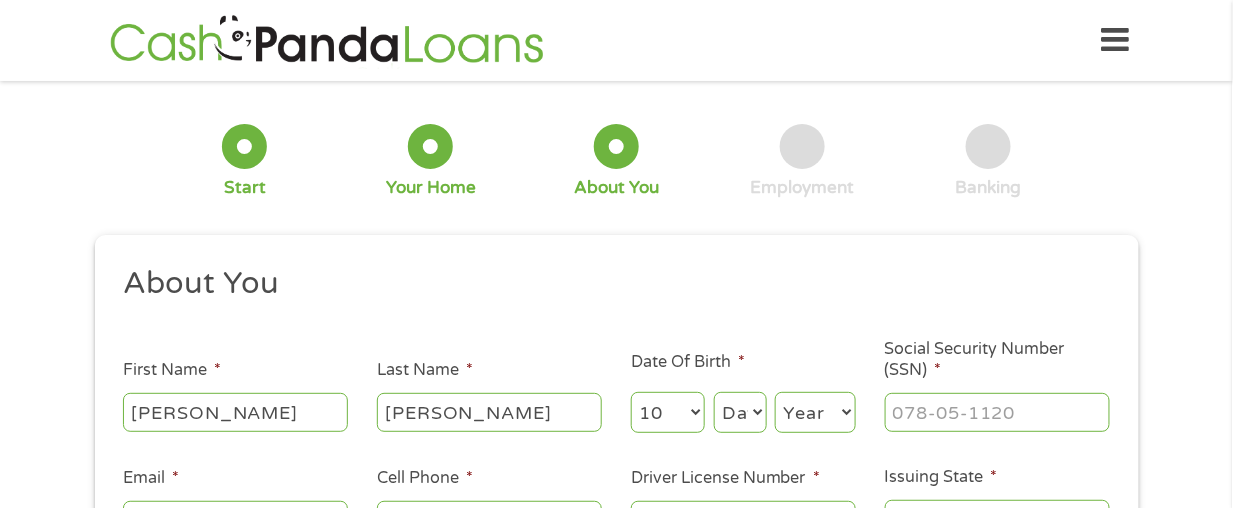 click on "Day 1 2 3 4 5 6 7 8 9 10 11 12 13 14 15 16 17 18 19 20 21 22 23 24 25 26 27 28 29 30 31" at bounding box center [740, 412] 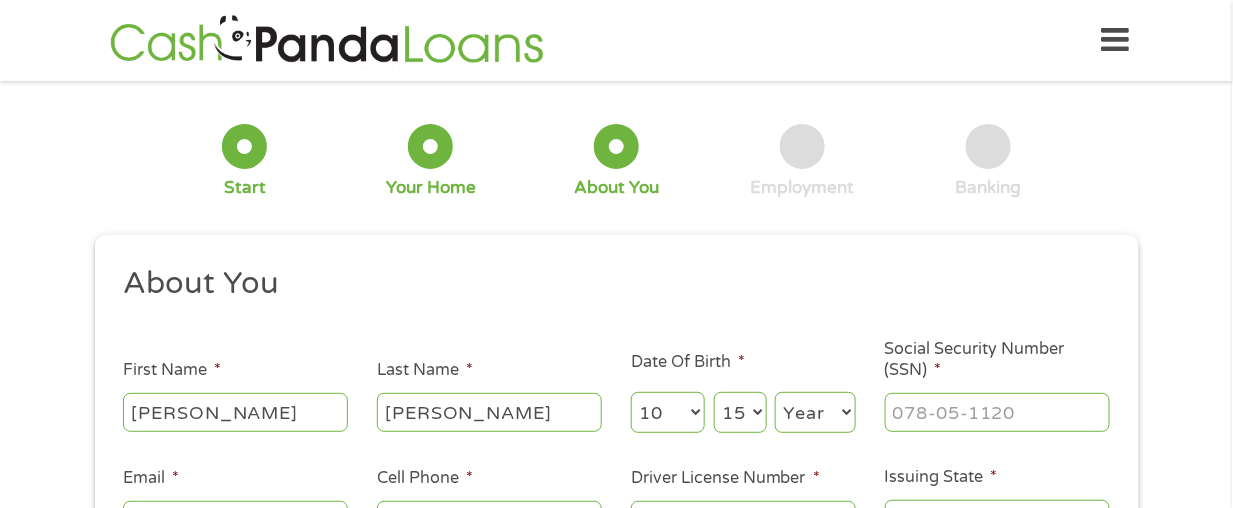 click on "Year 2007 2006 2005 2004 2003 2002 2001 2000 1999 1998 1997 1996 1995 1994 1993 1992 1991 1990 1989 1988 1987 1986 1985 1984 1983 1982 1981 1980 1979 1978 1977 1976 1975 1974 1973 1972 1971 1970 1969 1968 1967 1966 1965 1964 1963 1962 1961 1960 1959 1958 1957 1956 1955 1954 1953 1952 1951 1950 1949 1948 1947 1946 1945 1944 1943 1942 1941 1940 1939 1938 1937 1936 1935 1934 1933 1932 1931 1930 1929 1928 1927 1926 1925 1924 1923 1922 1921 1920" at bounding box center (815, 412) 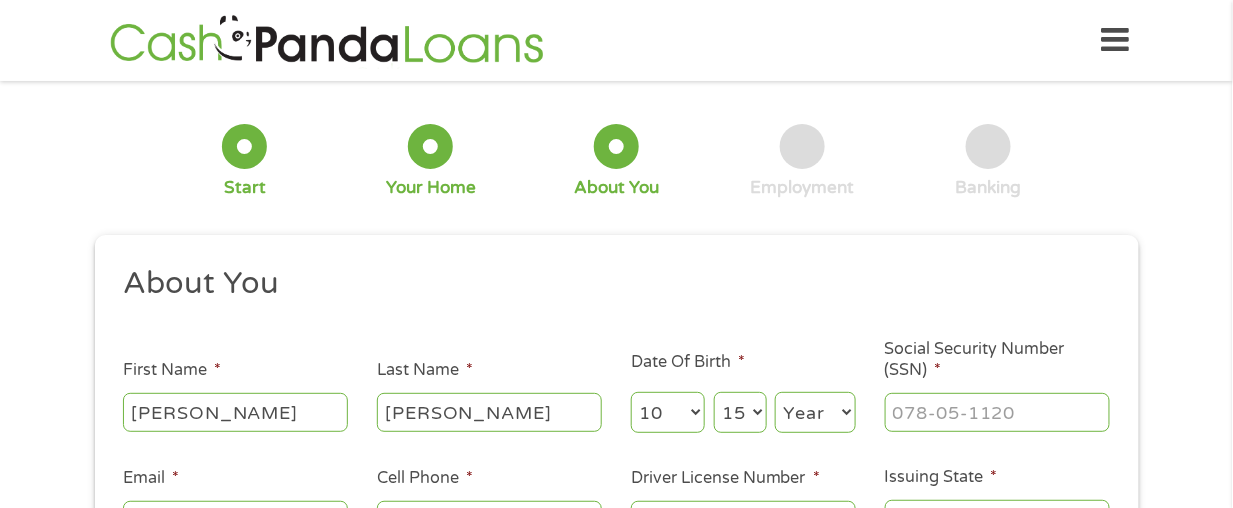 select on "1942" 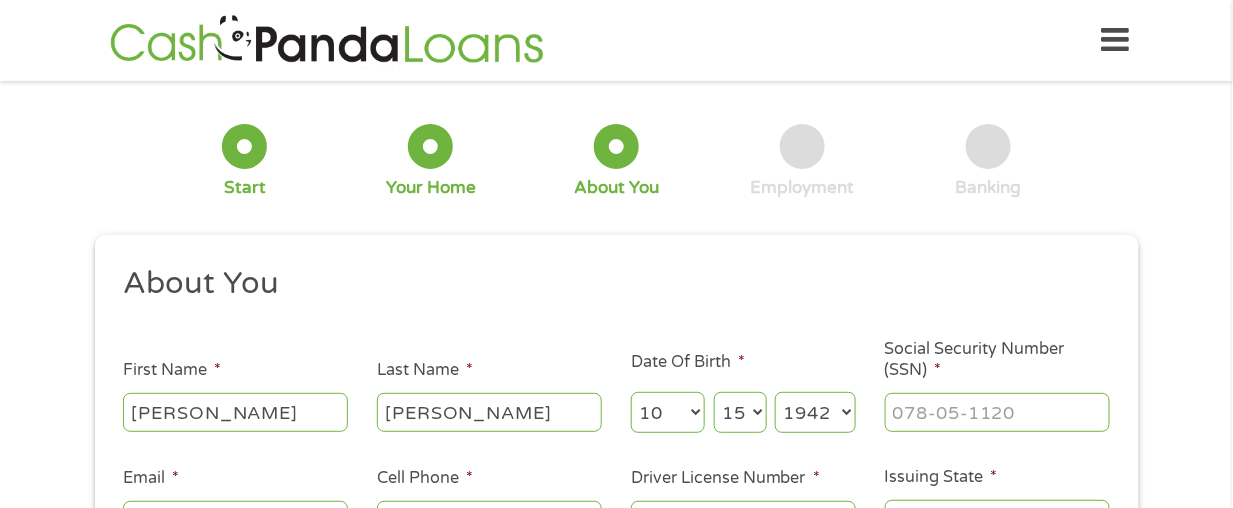 click on "Year 2007 2006 2005 2004 2003 2002 2001 2000 1999 1998 1997 1996 1995 1994 1993 1992 1991 1990 1989 1988 1987 1986 1985 1984 1983 1982 1981 1980 1979 1978 1977 1976 1975 1974 1973 1972 1971 1970 1969 1968 1967 1966 1965 1964 1963 1962 1961 1960 1959 1958 1957 1956 1955 1954 1953 1952 1951 1950 1949 1948 1947 1946 1945 1944 1943 1942 1941 1940 1939 1938 1937 1936 1935 1934 1933 1932 1931 1930 1929 1928 1927 1926 1925 1924 1923 1922 1921 1920" at bounding box center [815, 412] 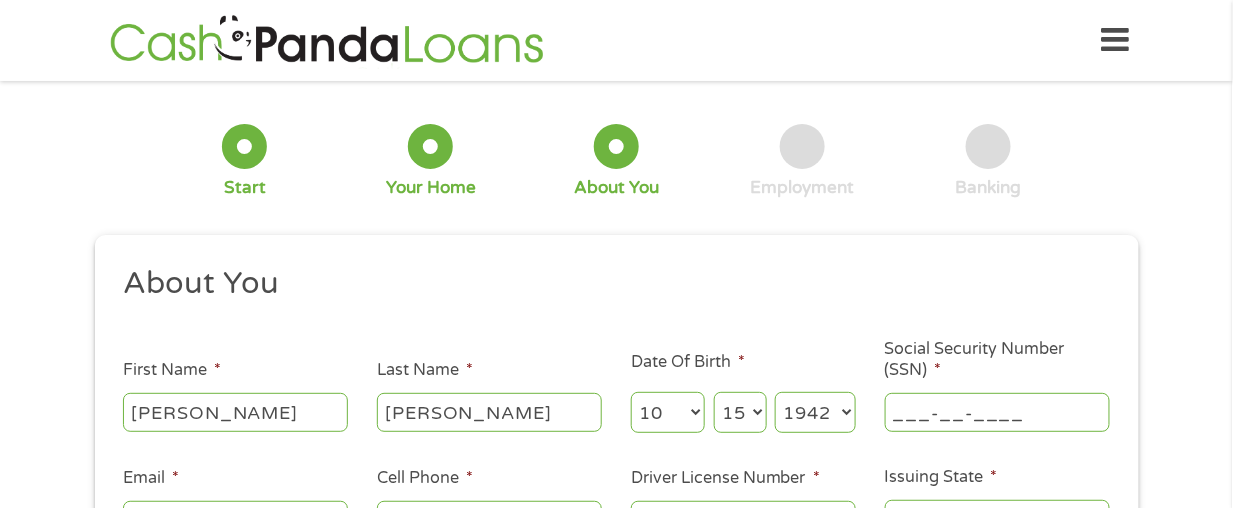 click on "___-__-____" at bounding box center [997, 412] 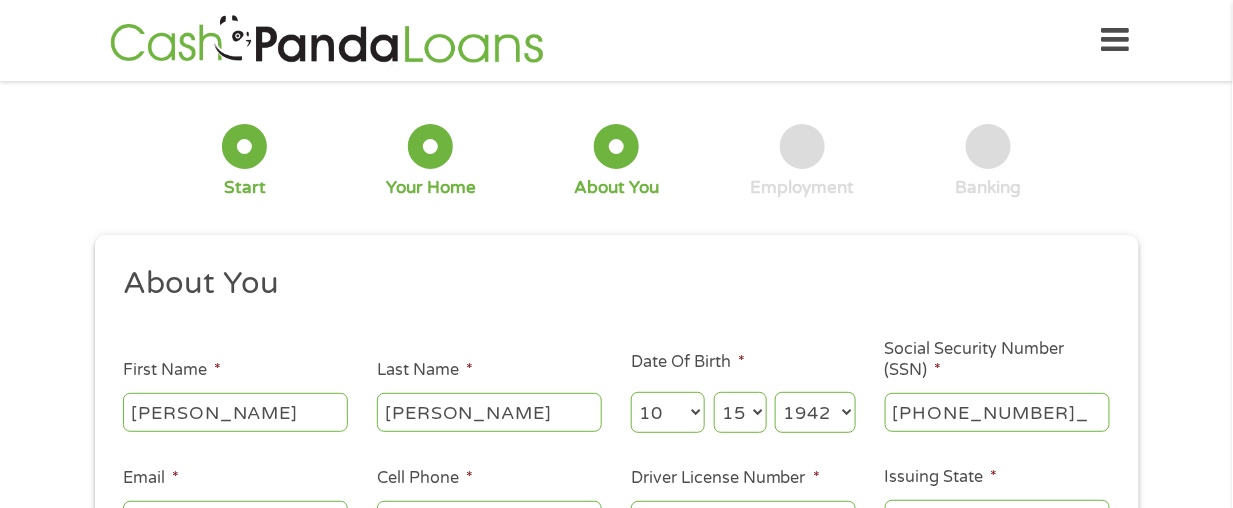 type on "248-68-7411" 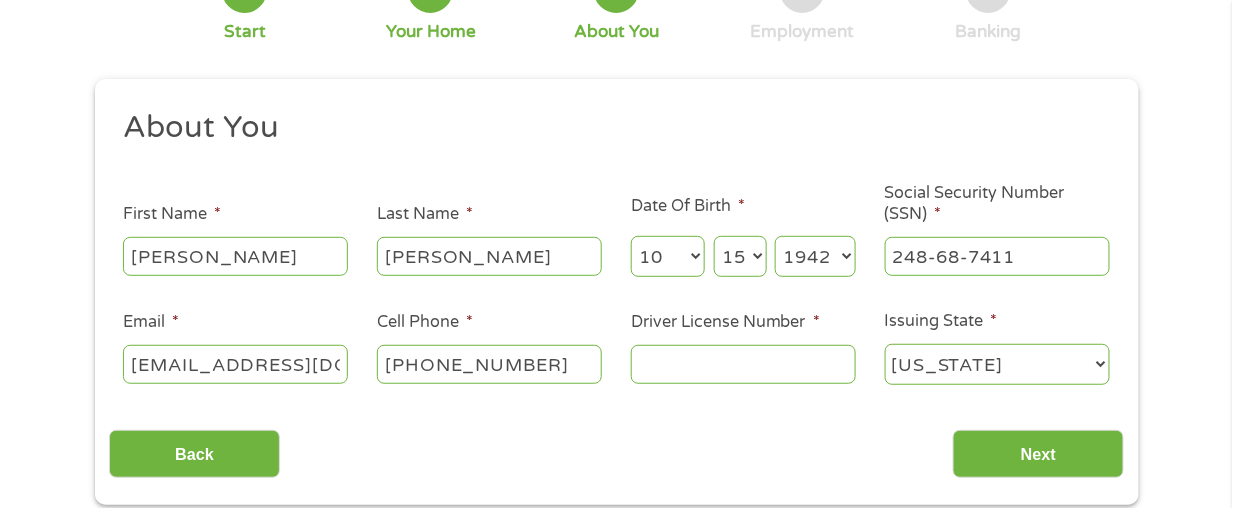 scroll, scrollTop: 200, scrollLeft: 0, axis: vertical 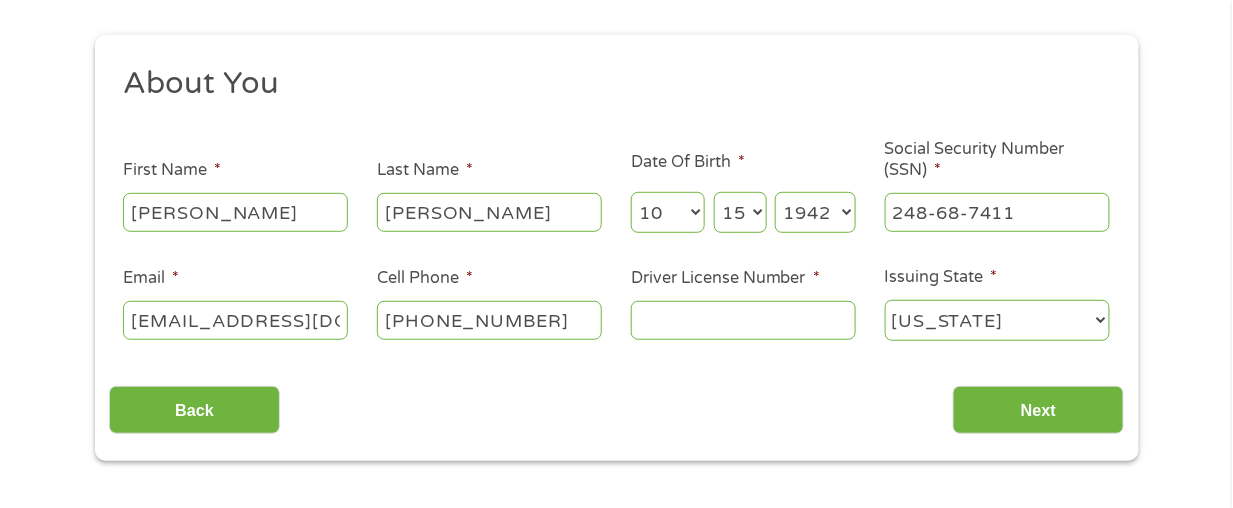 click on "Driver License Number *" at bounding box center [743, 320] 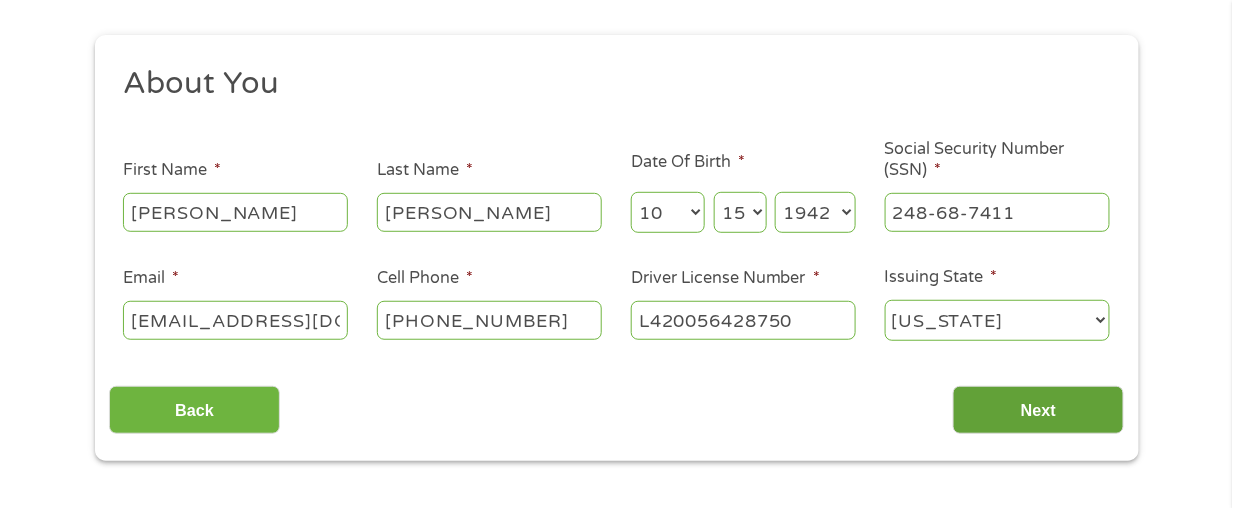type on "L420056428750" 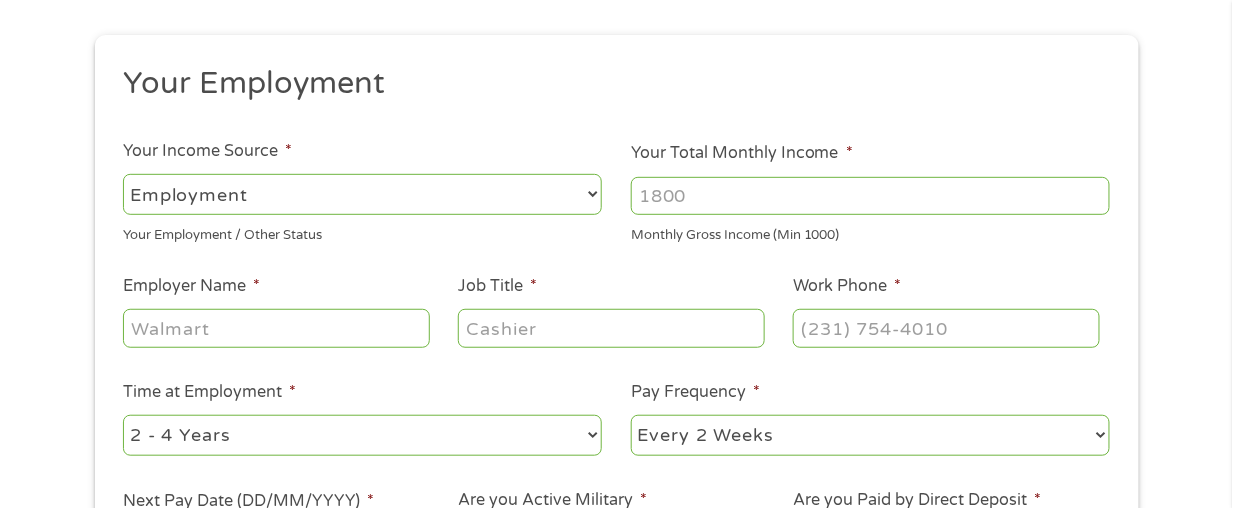 scroll, scrollTop: 7, scrollLeft: 8, axis: both 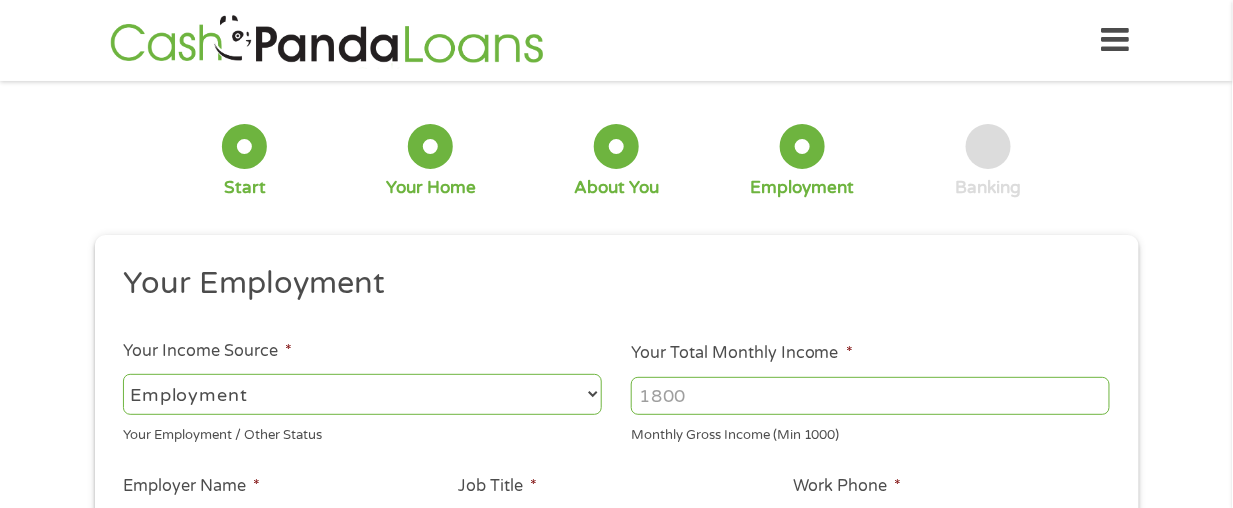 click on "--- Choose one --- Employment Self Employed Benefits" at bounding box center [362, 394] 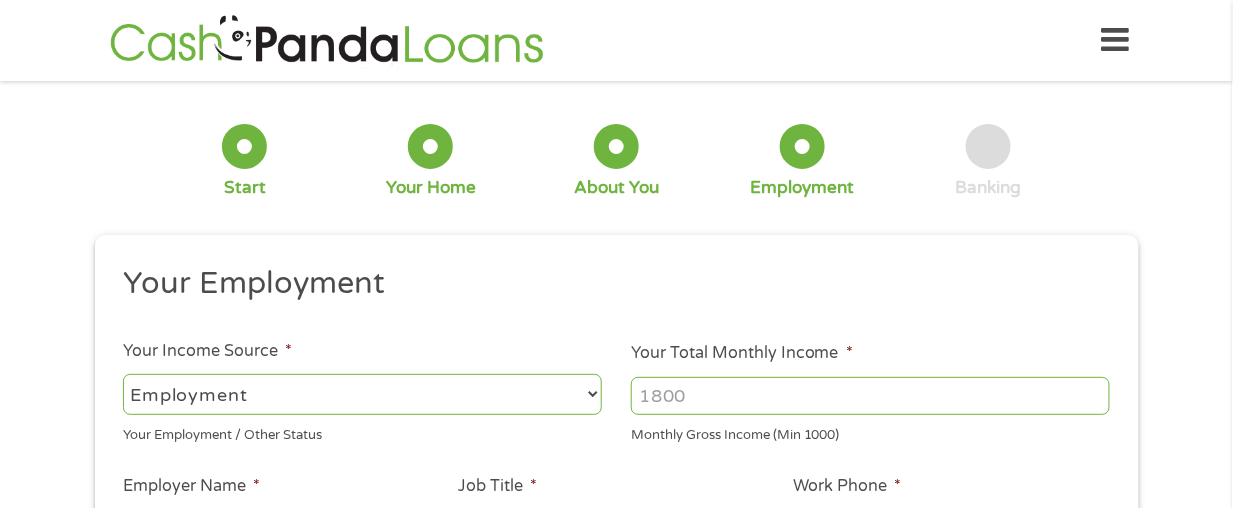 select on "benefits" 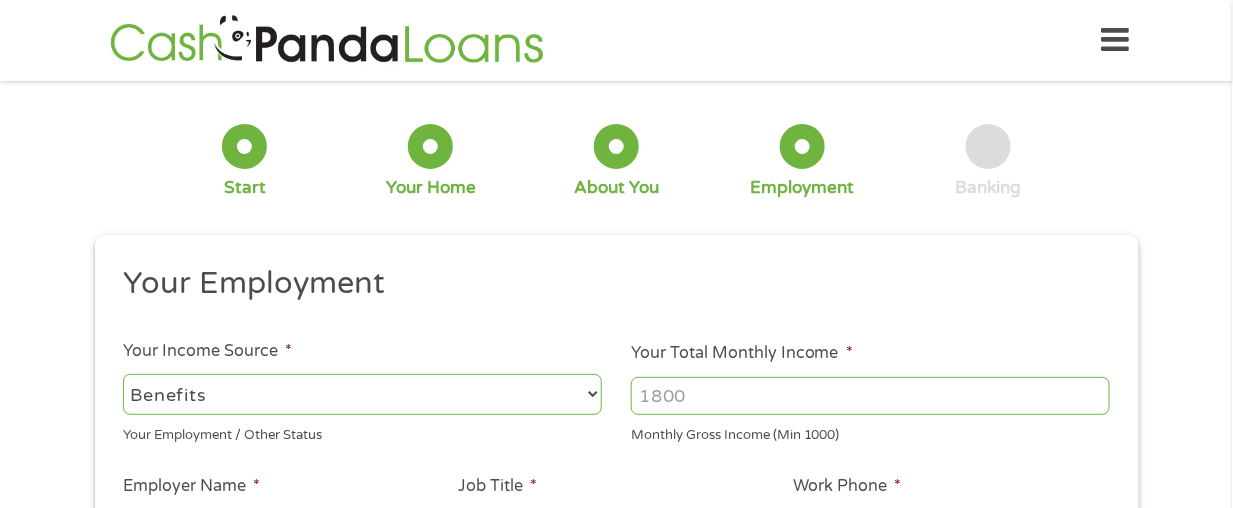 click on "--- Choose one --- Employment Self Employed Benefits" at bounding box center [362, 394] 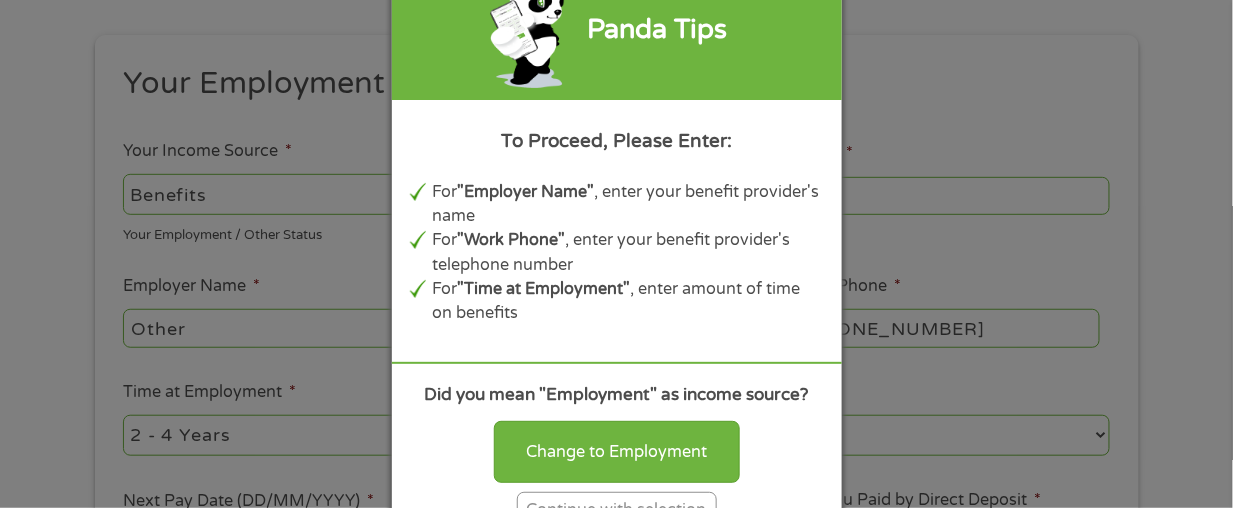 scroll, scrollTop: 300, scrollLeft: 0, axis: vertical 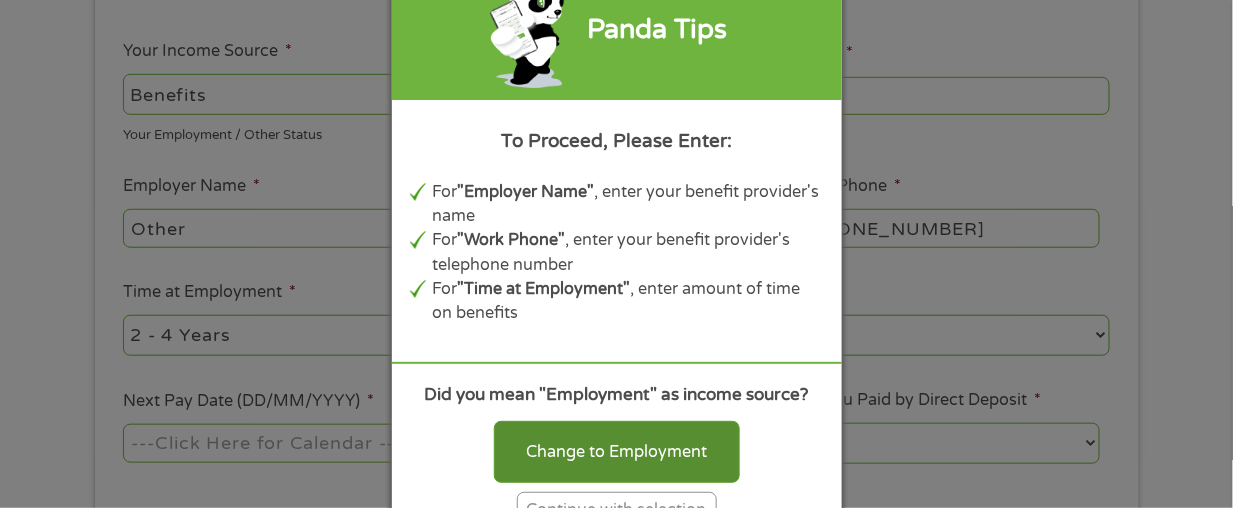 click on "Change to Employment" at bounding box center [617, 452] 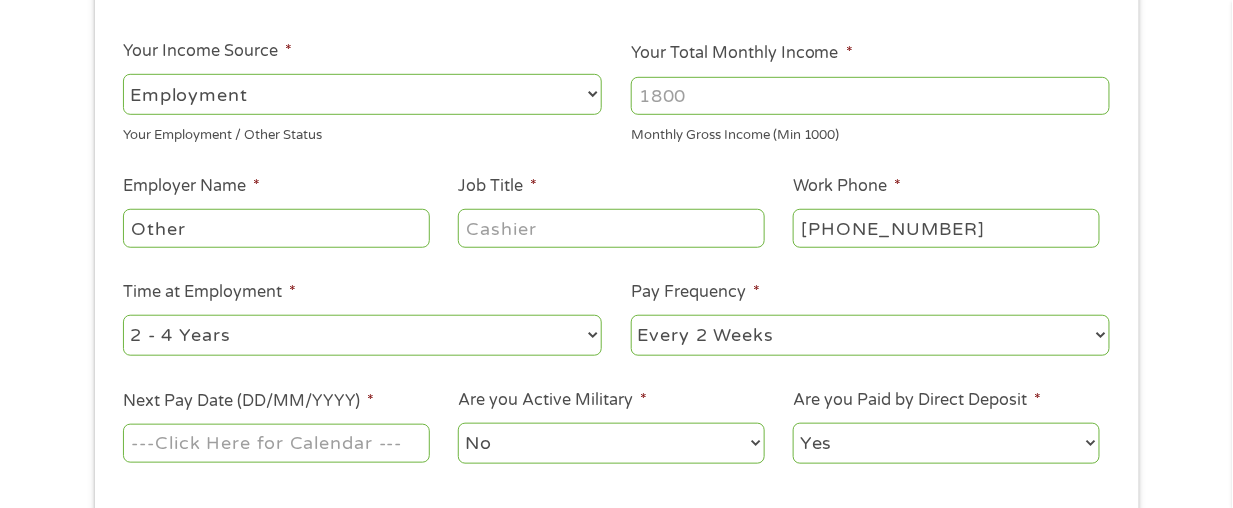 click on "--- Choose one --- Employment Self Employed Benefits" at bounding box center (362, 94) 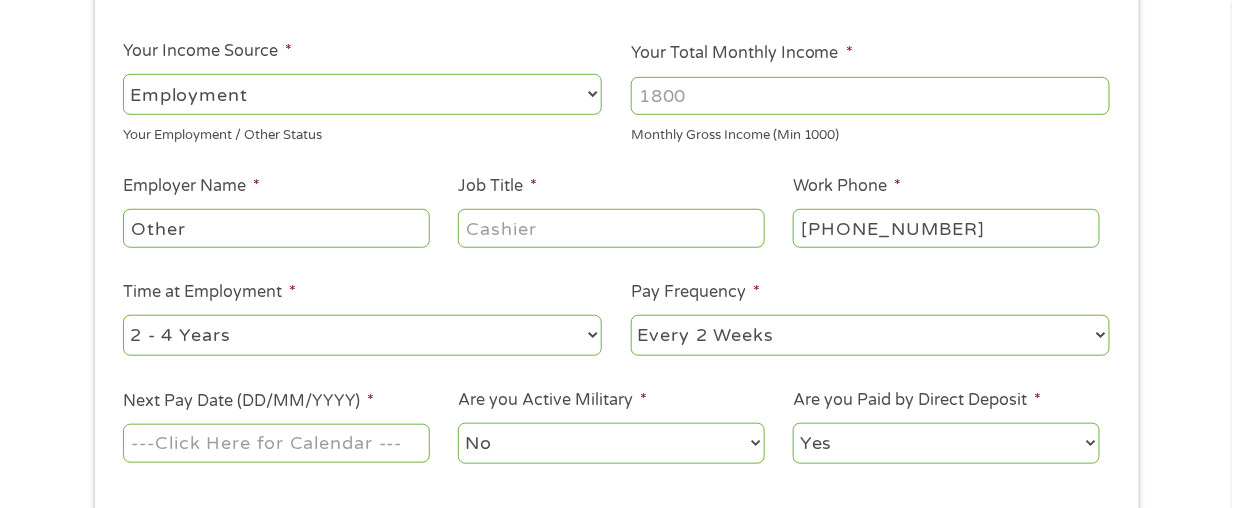 select on "benefits" 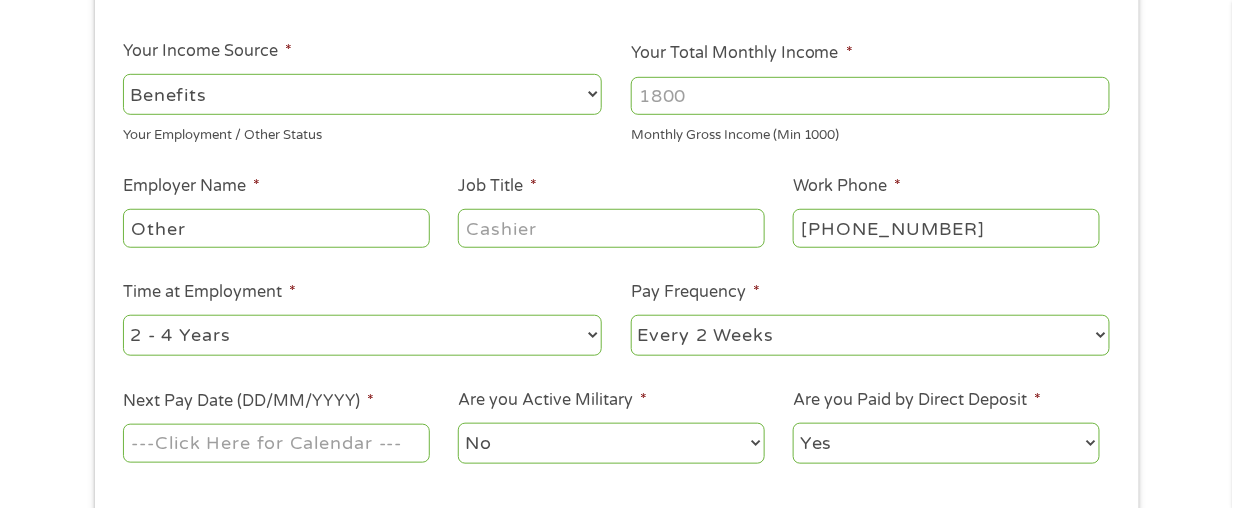 click on "--- Choose one --- Employment Self Employed Benefits" at bounding box center [362, 94] 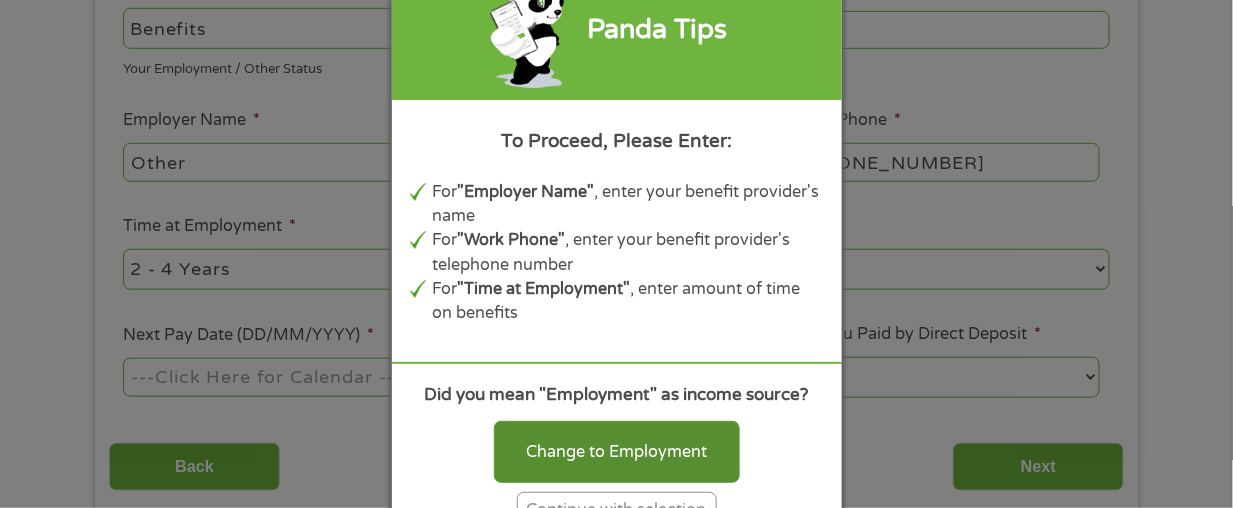 scroll, scrollTop: 400, scrollLeft: 0, axis: vertical 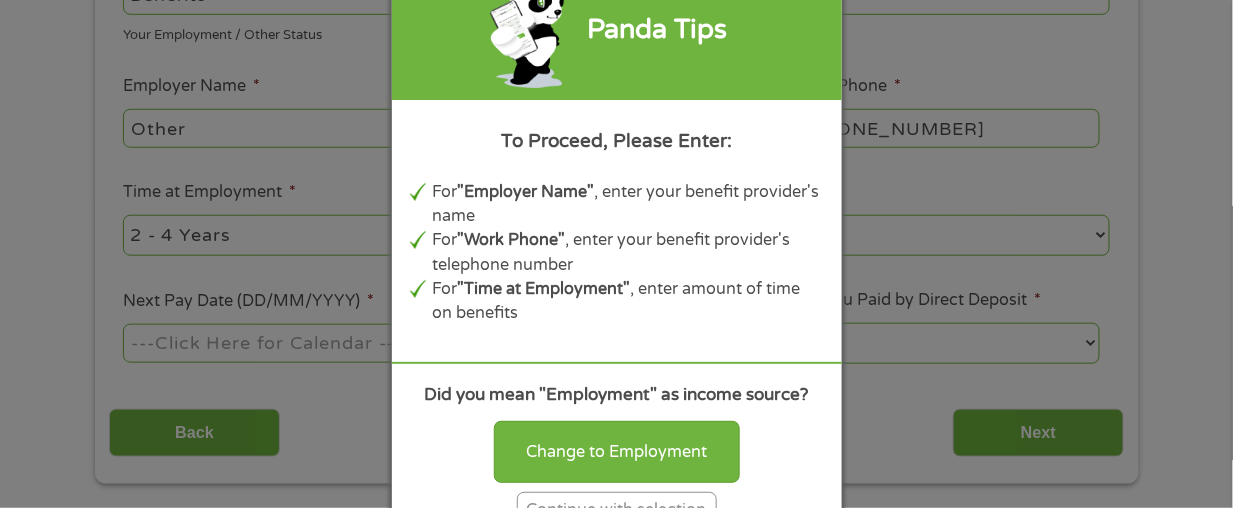 click on "Continue with selection" at bounding box center [617, 510] 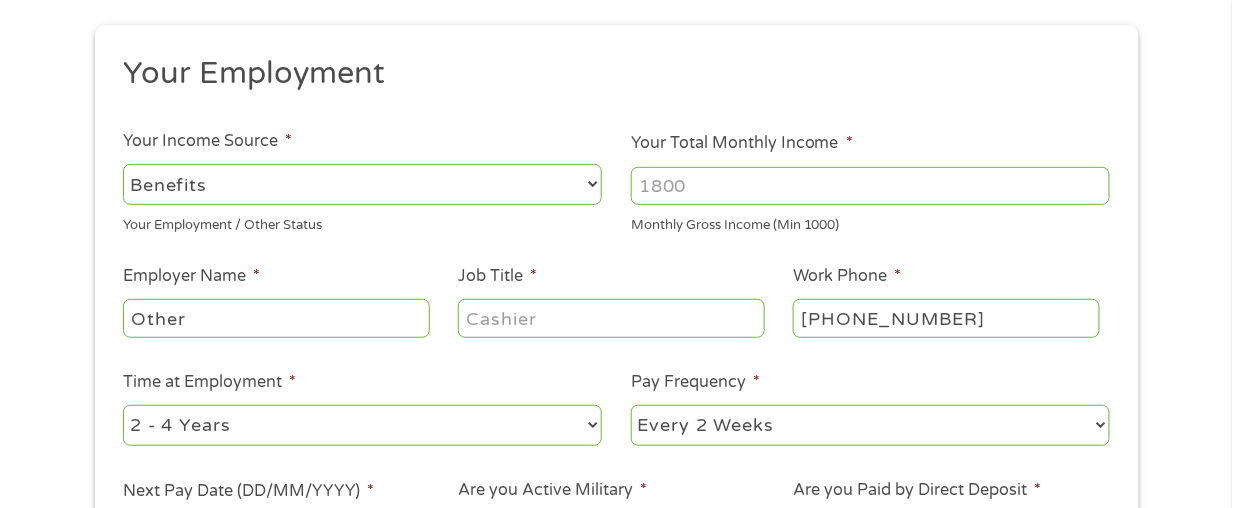 scroll, scrollTop: 200, scrollLeft: 0, axis: vertical 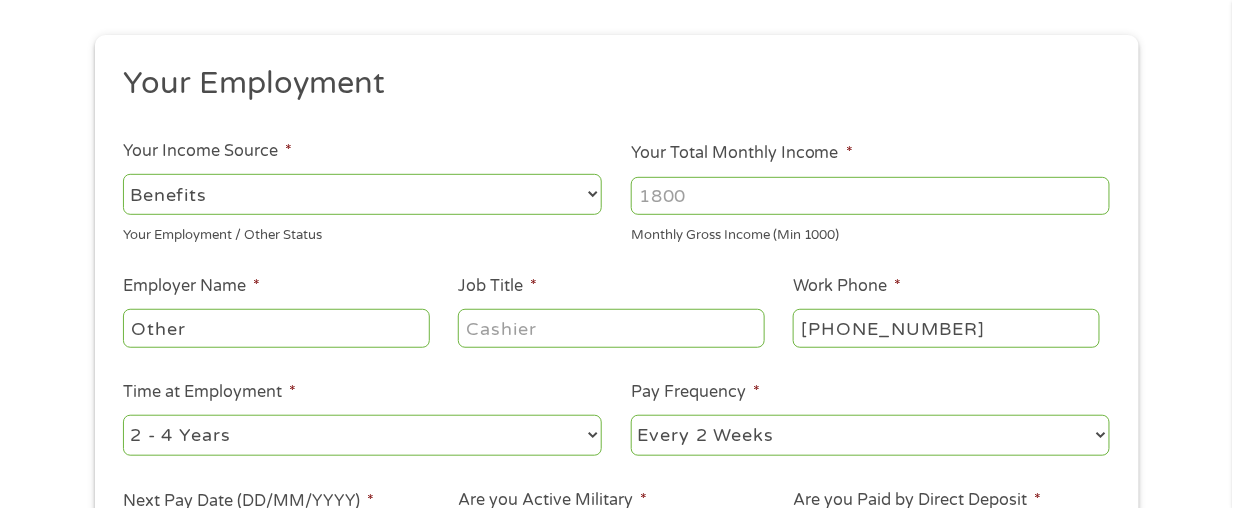click on "Your Total Monthly Income *" at bounding box center [870, 196] 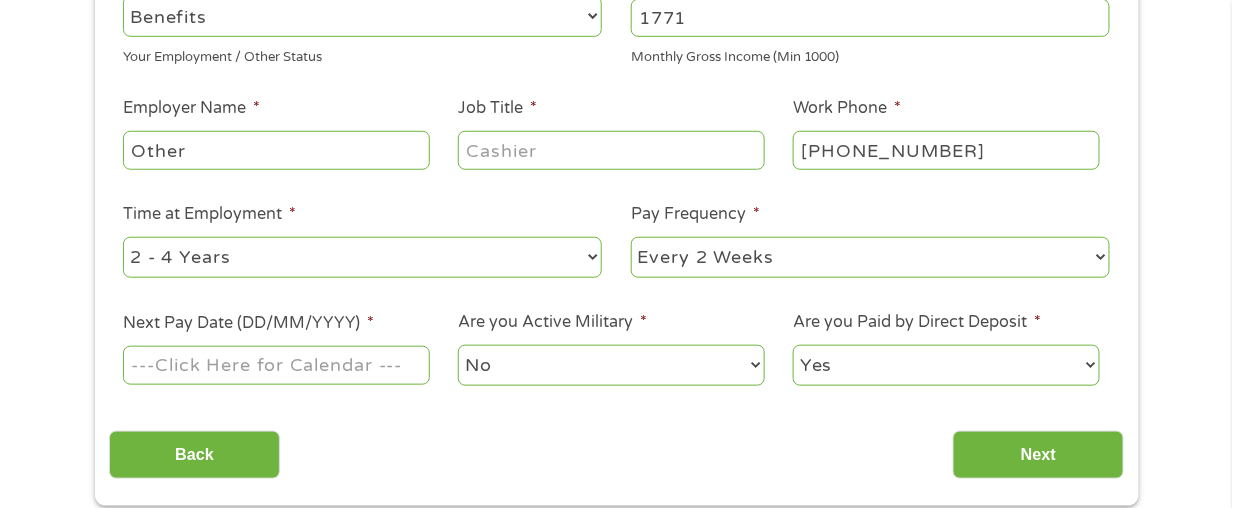 scroll, scrollTop: 400, scrollLeft: 0, axis: vertical 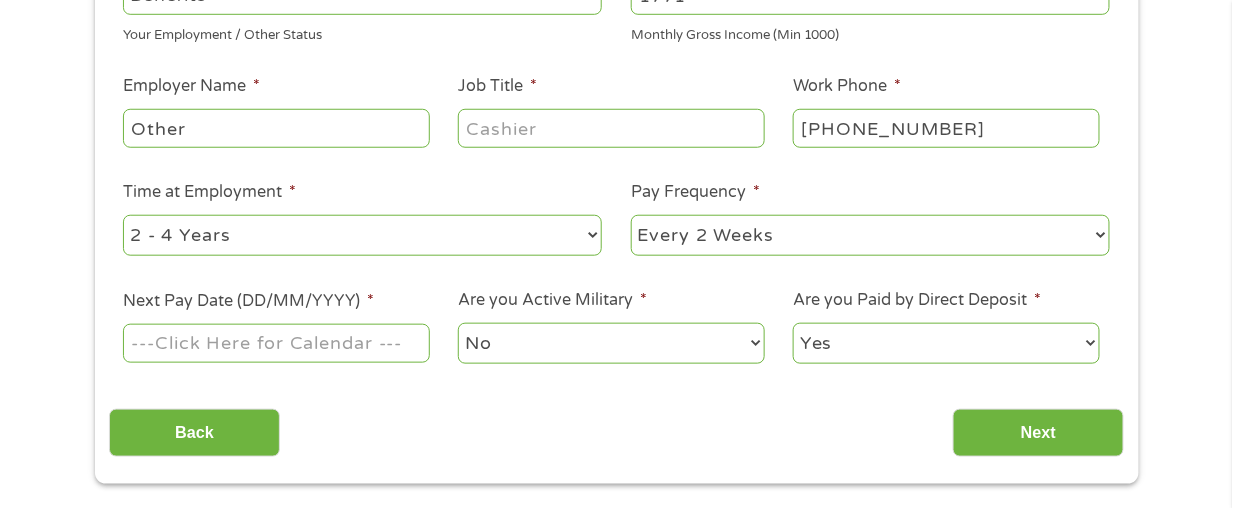 type on "1771" 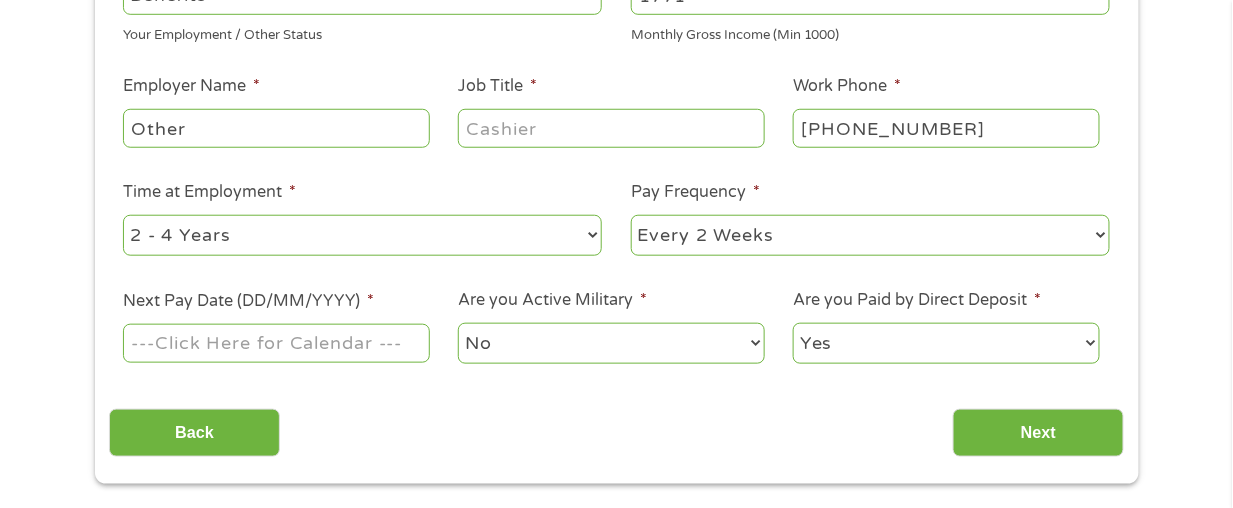 click on "--- Choose one --- 1 Year or less 1 - 2 Years 2 - 4 Years Over 4 Years" at bounding box center (362, 235) 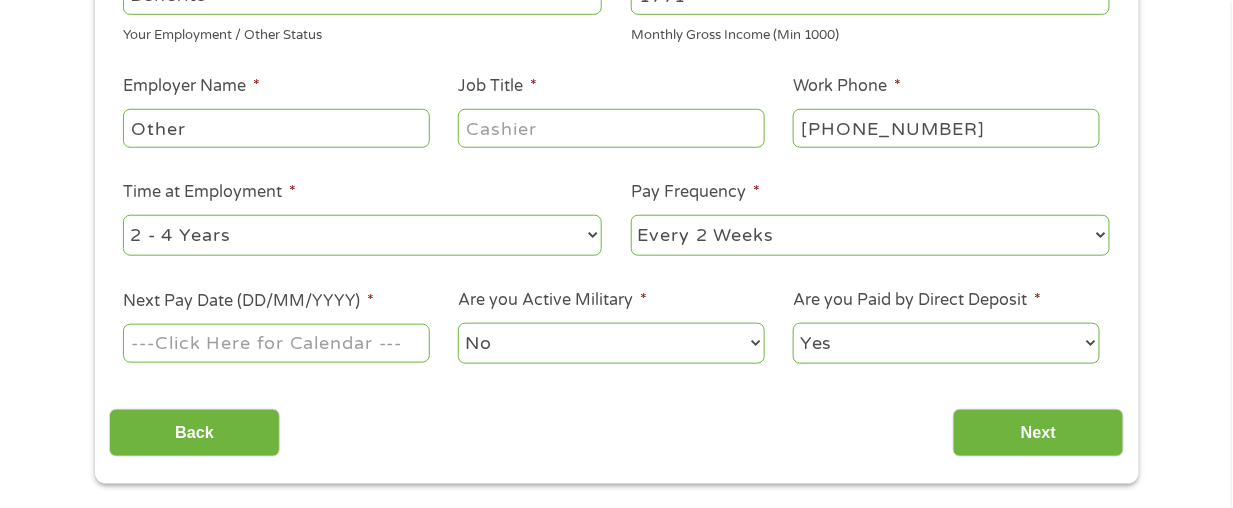 select on "60months" 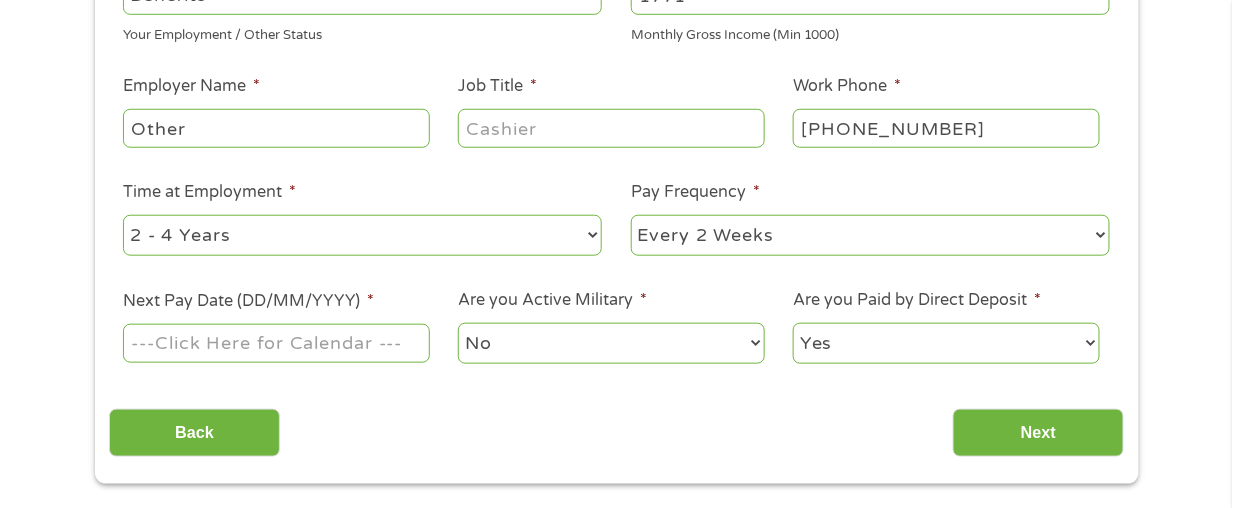 click on "--- Choose one --- 1 Year or less 1 - 2 Years 2 - 4 Years Over 4 Years" at bounding box center [362, 235] 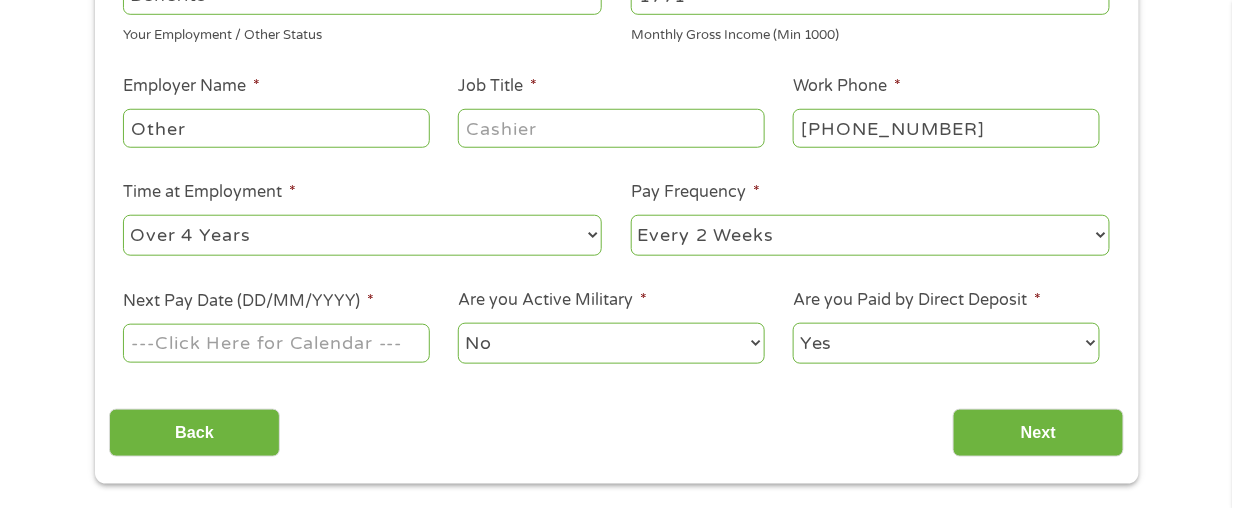 click on "--- Choose one --- Every 2 Weeks Every Week Monthly Semi-Monthly" at bounding box center (870, 235) 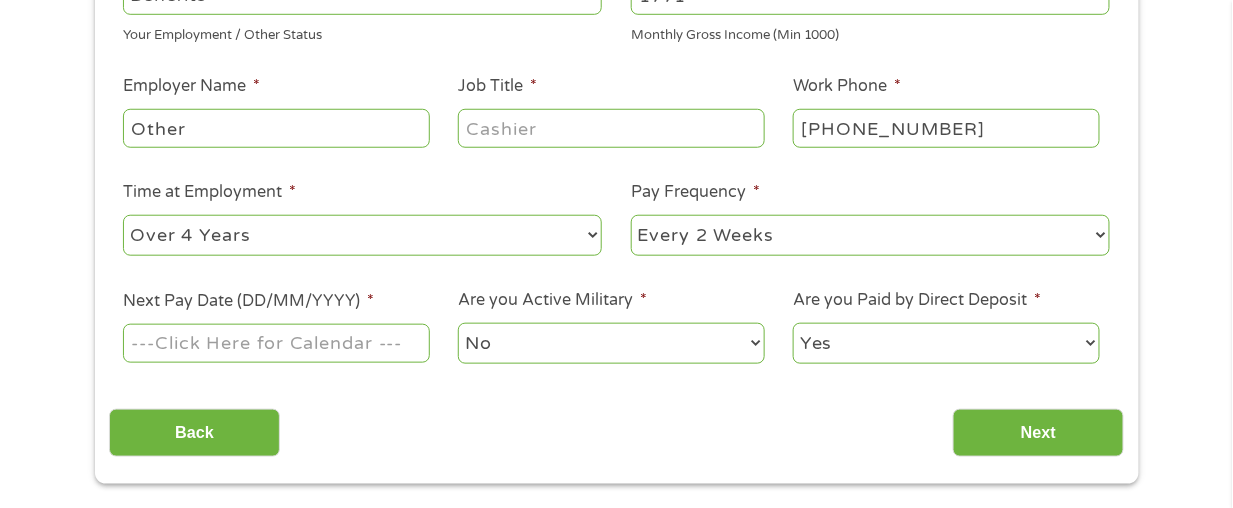 select on "monthly" 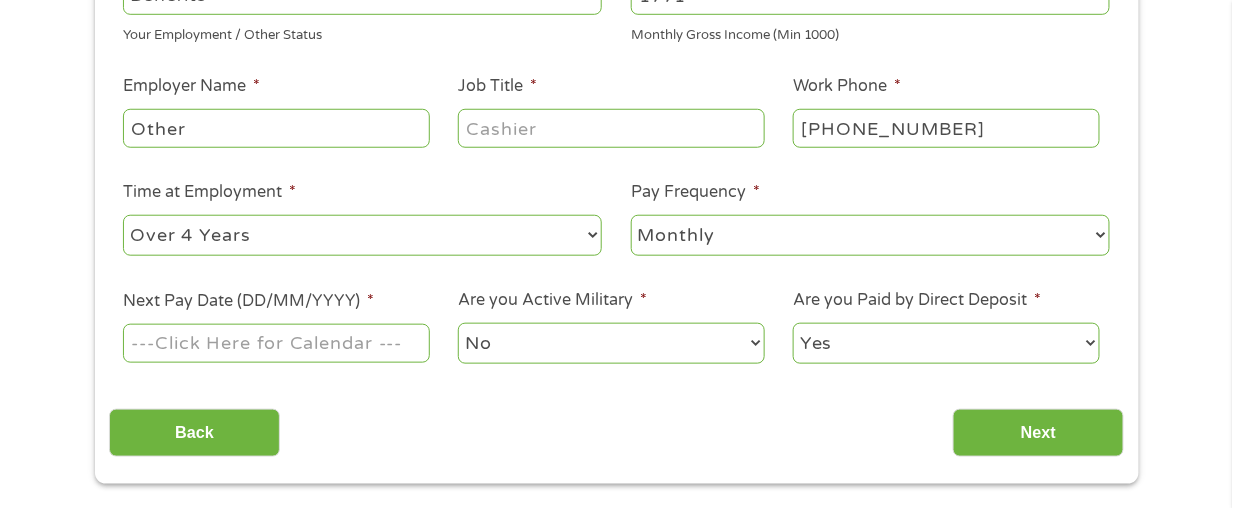 click on "--- Choose one --- Every 2 Weeks Every Week Monthly Semi-Monthly" at bounding box center [870, 235] 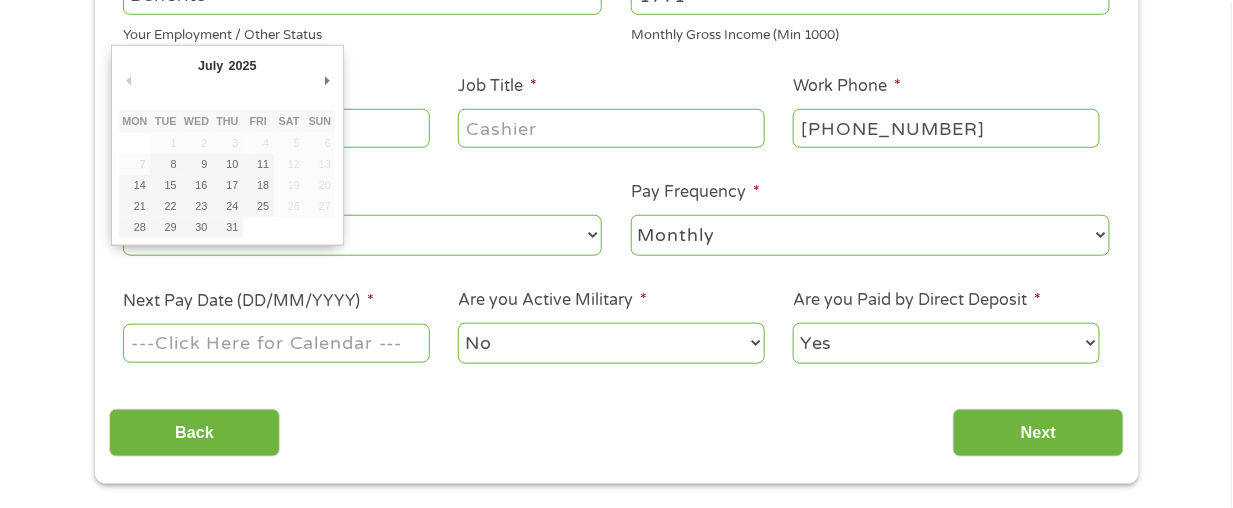 click on "Next Pay Date (DD/MM/YYYY) *" at bounding box center [276, 343] 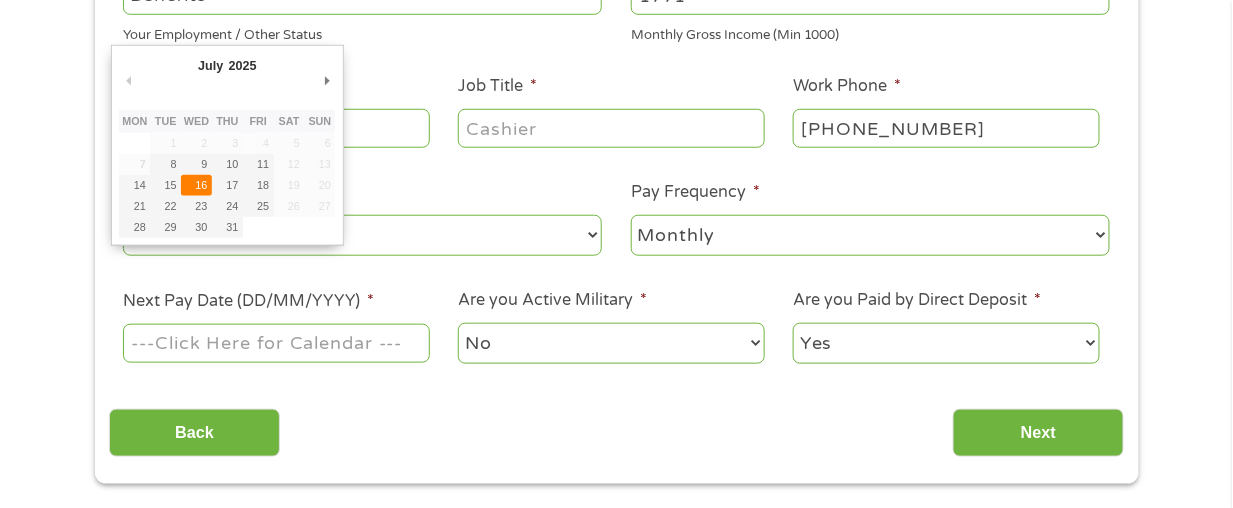 type on "16/07/2025" 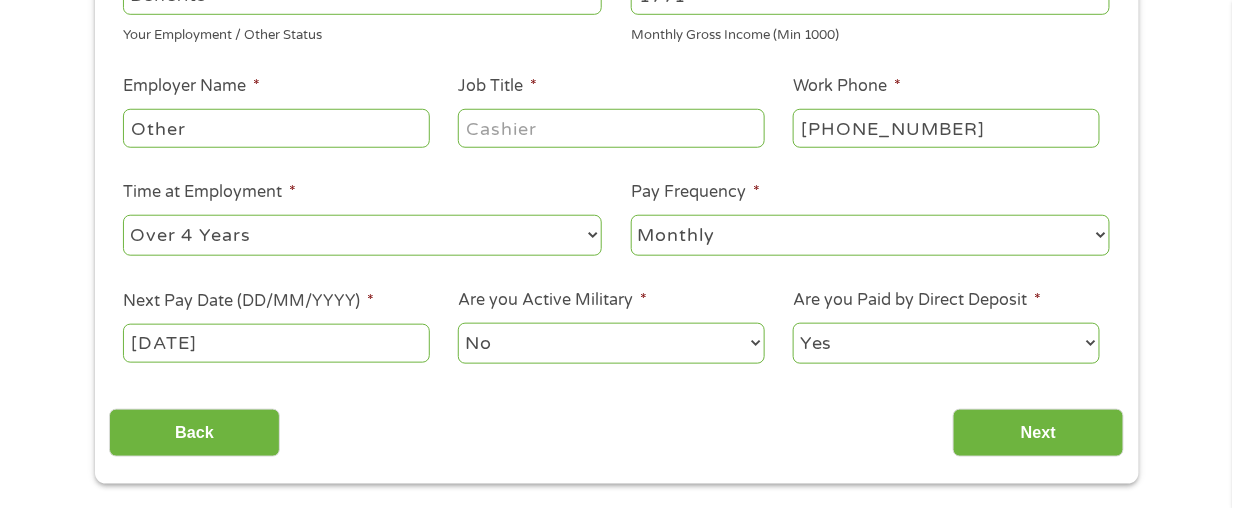 click on "Other" at bounding box center [276, 128] 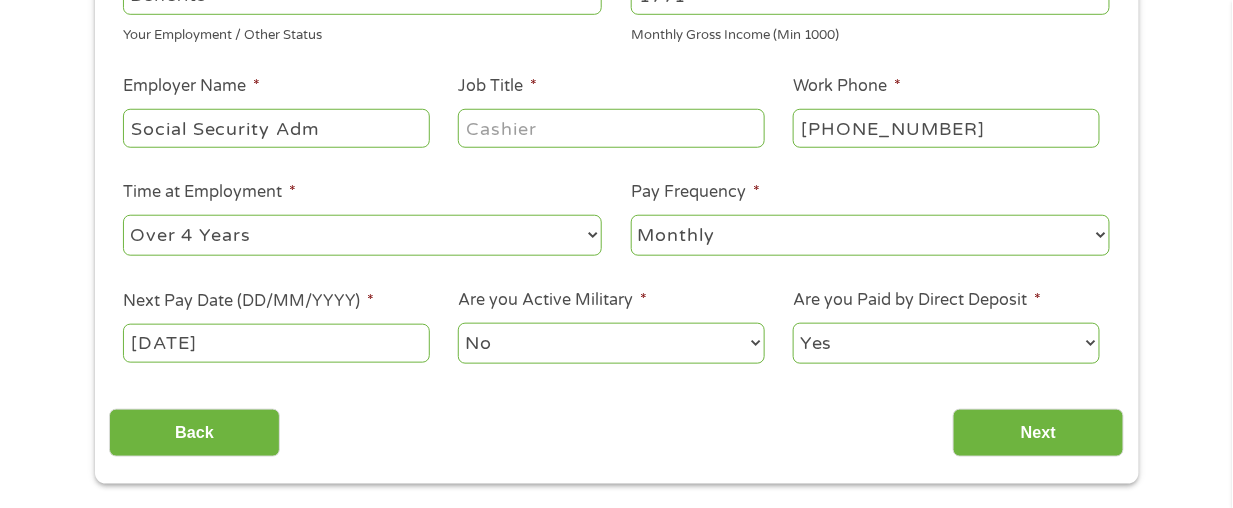 type on "Social Security Adm" 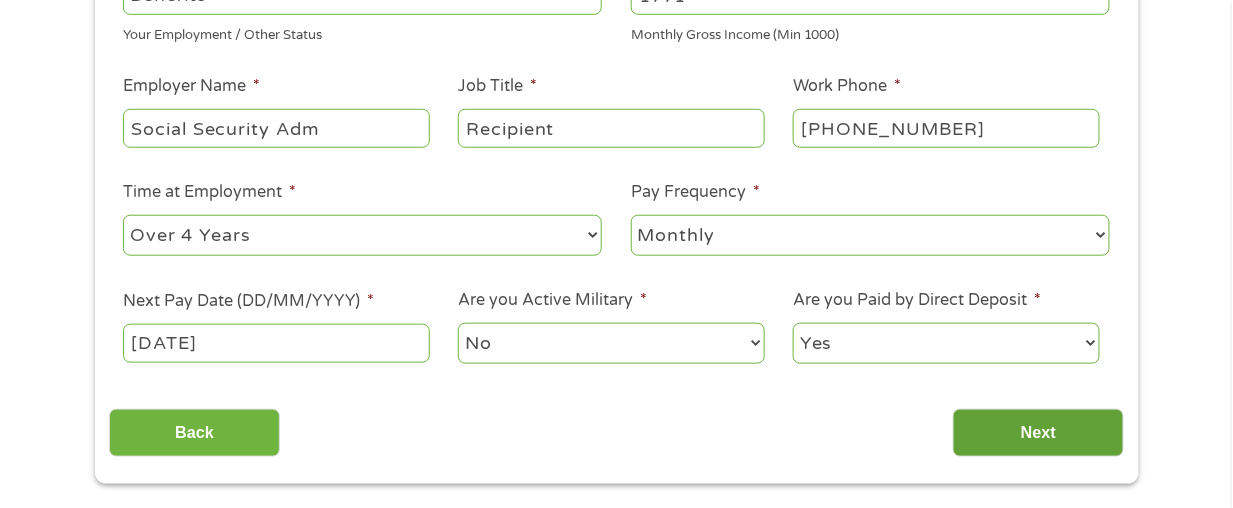 type on "Recipient" 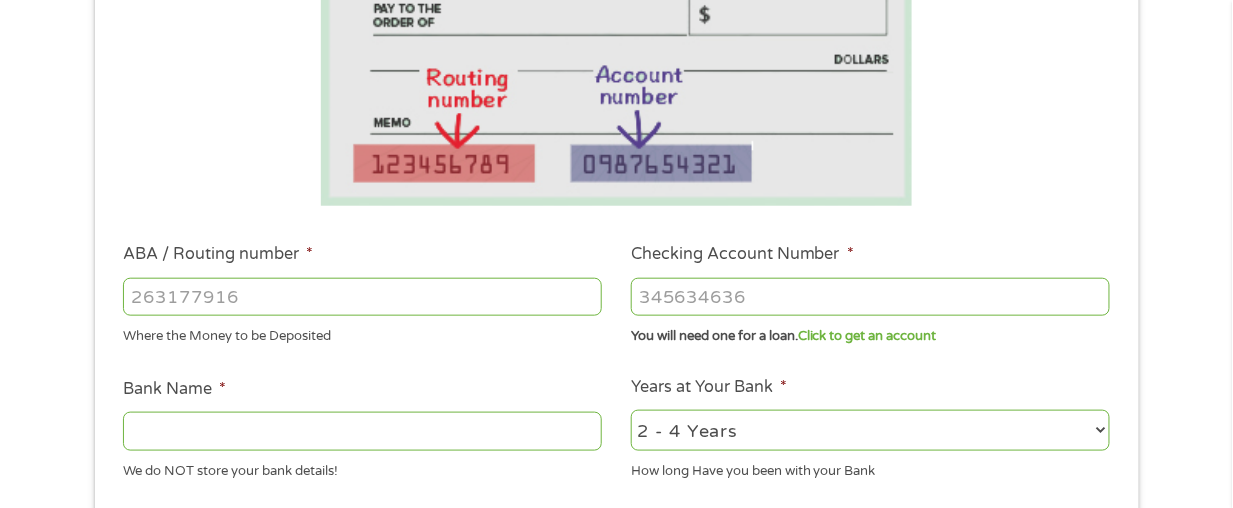 scroll, scrollTop: 7, scrollLeft: 8, axis: both 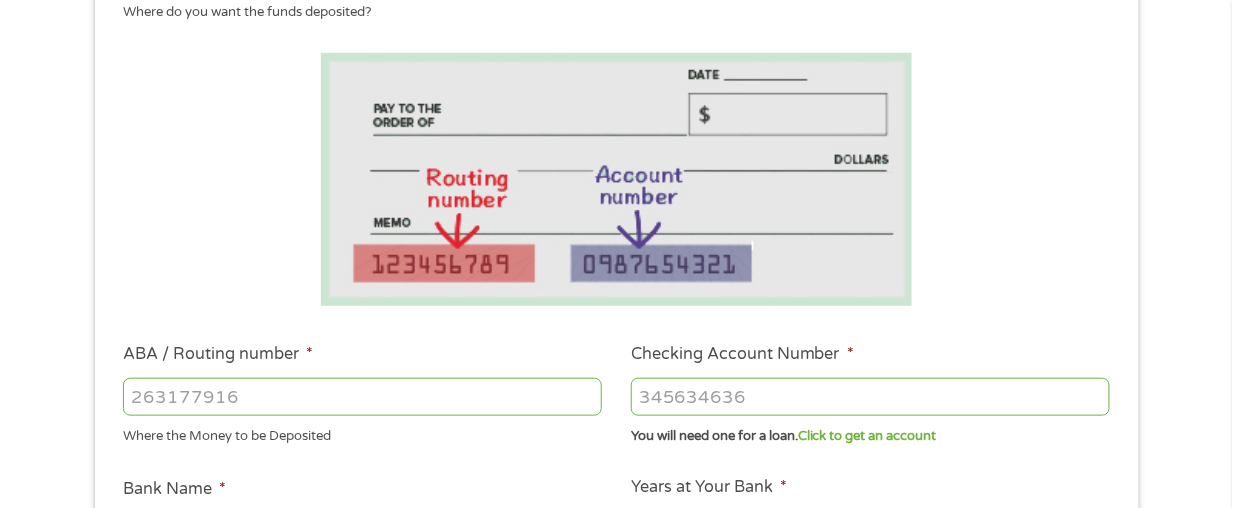 click on "ABA / Routing number *" at bounding box center (362, 397) 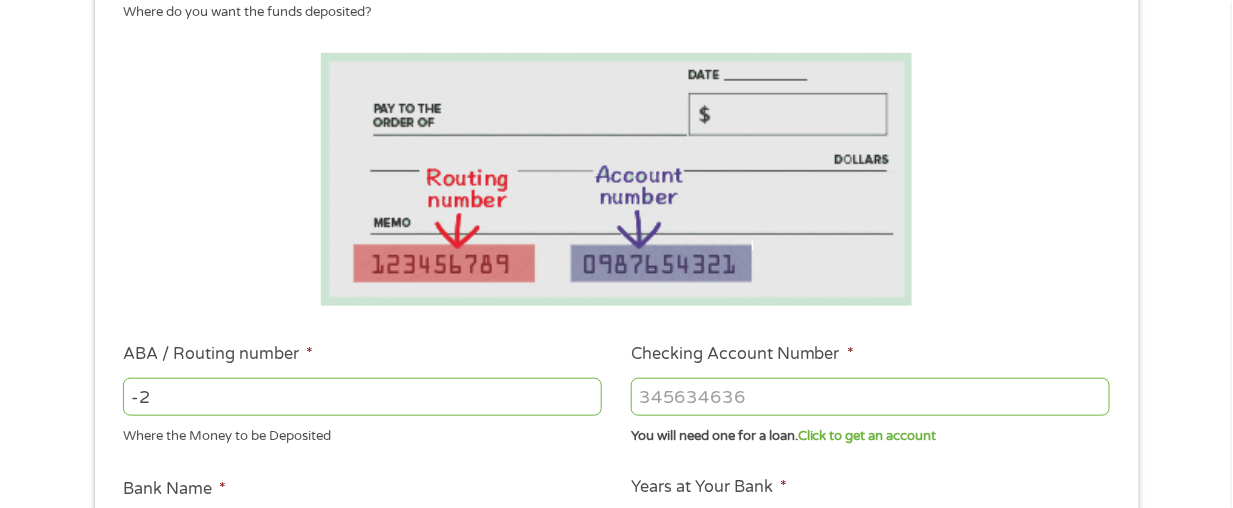 click on "-2" at bounding box center [362, 397] 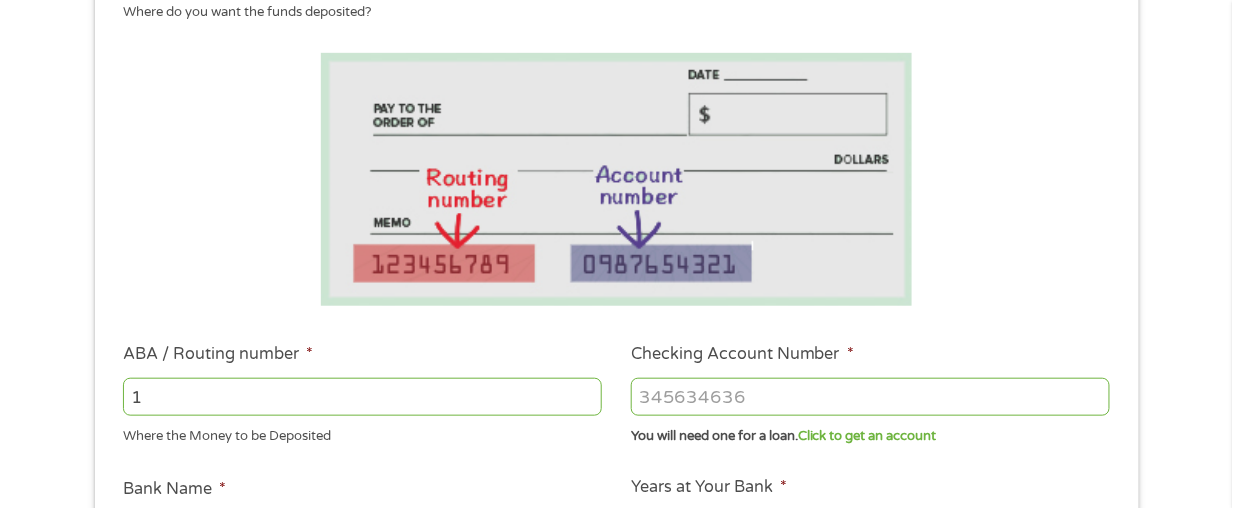 click on "1" at bounding box center (362, 397) 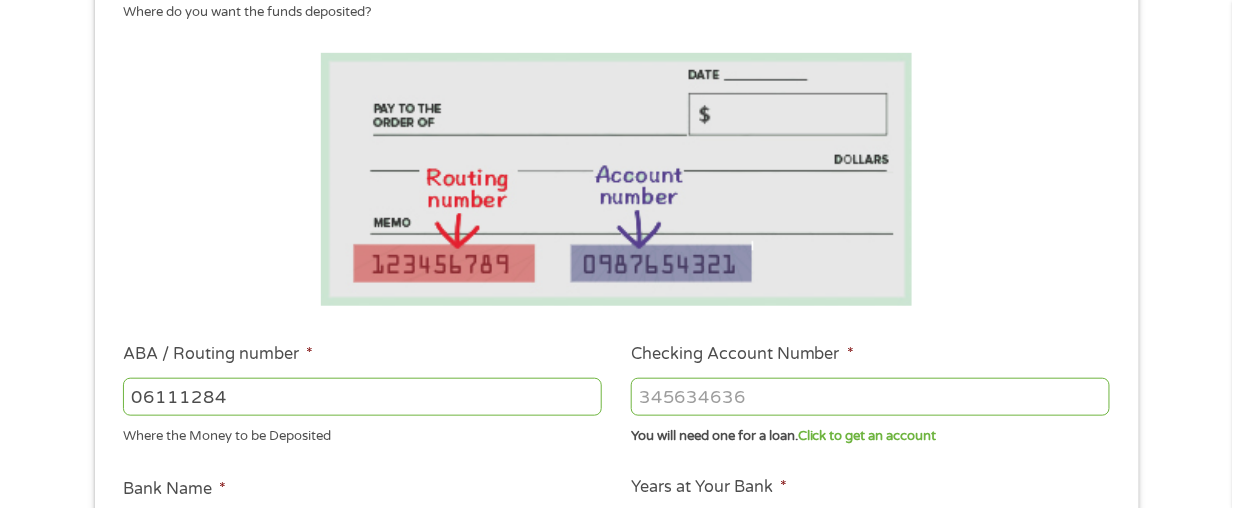 type on "061112843" 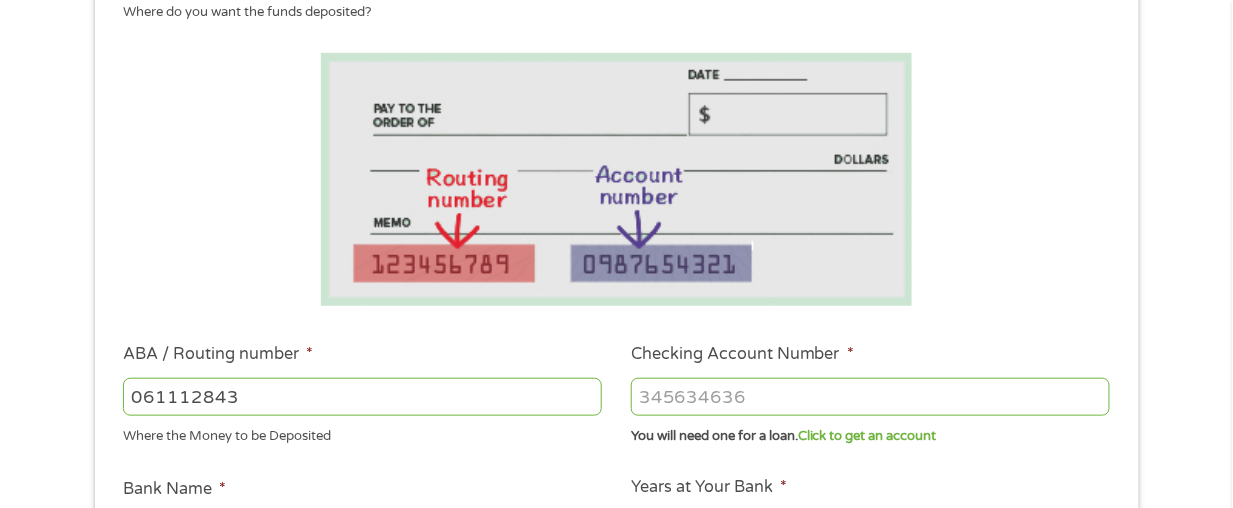 type on "UNITED COMMUNITY BANKINC" 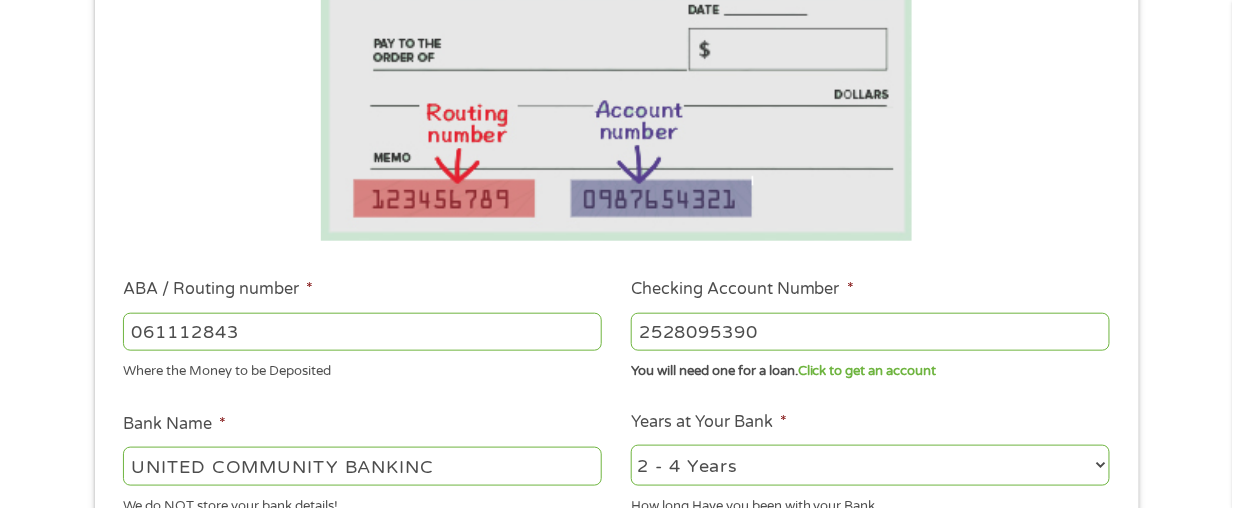 scroll, scrollTop: 400, scrollLeft: 0, axis: vertical 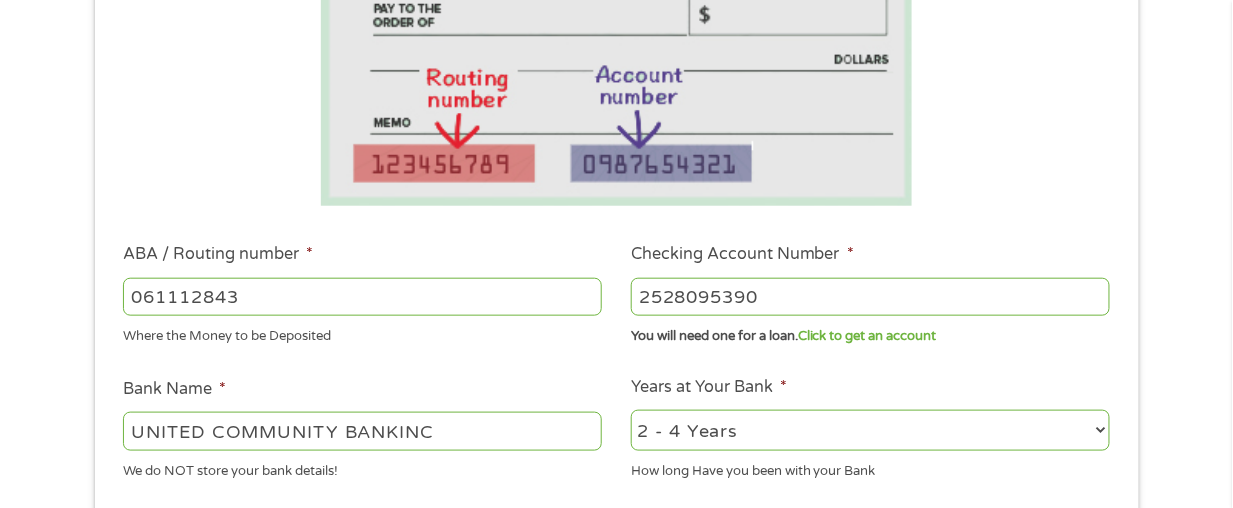 type on "2528095390" 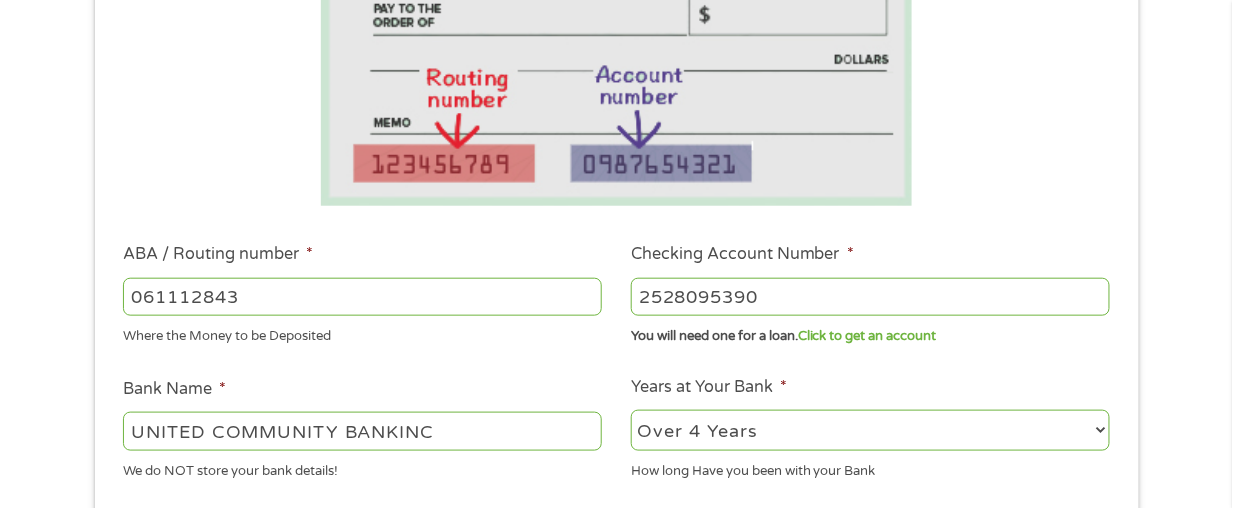 click on "2 - 4 Years 6 - 12 Months 1 - 2 Years Over 4 Years" at bounding box center (870, 430) 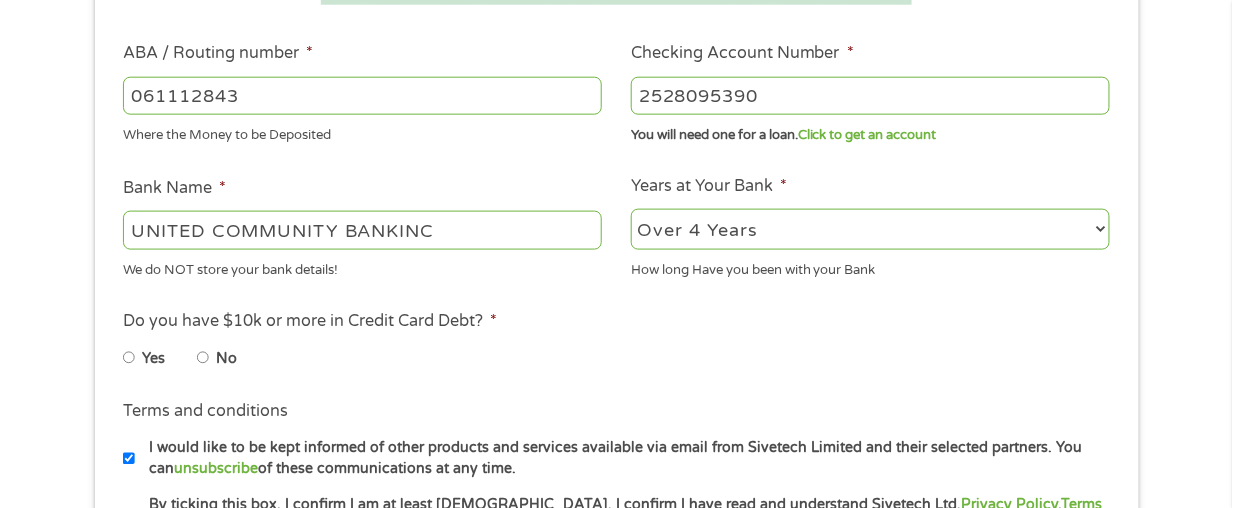 scroll, scrollTop: 700, scrollLeft: 0, axis: vertical 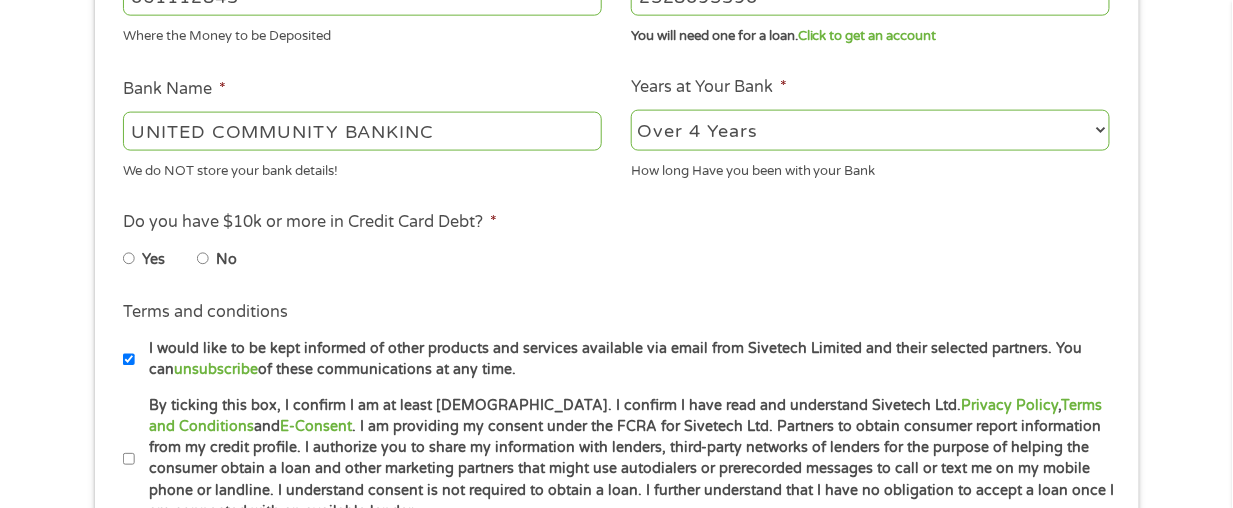 click on "No" at bounding box center (203, 259) 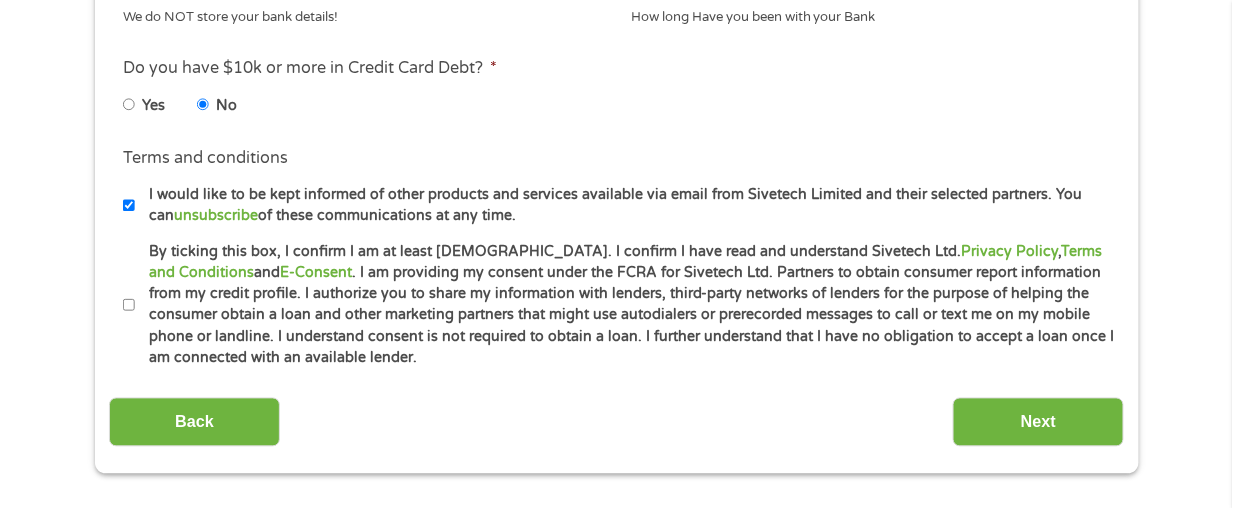 scroll, scrollTop: 900, scrollLeft: 0, axis: vertical 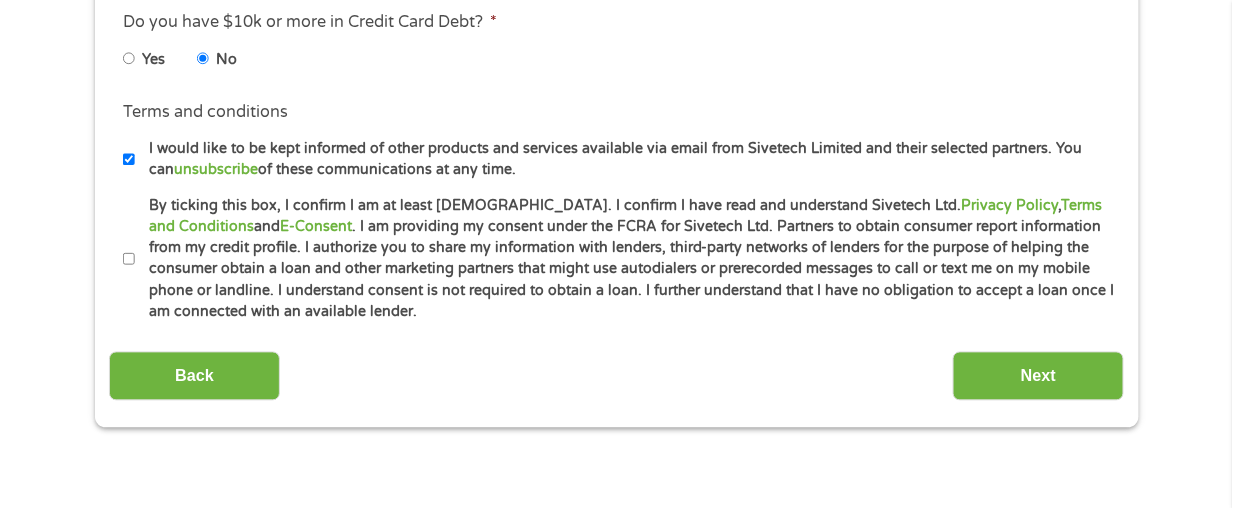 click on "Terms and conditions *
By ticking this box, I confirm I am at least 18 years old. I confirm I have read and understand Sivetech Ltd.  Privacy Policy ,  Terms and Conditions  and  E-Consent . I am providing my consent under the FCRA for Sivetech Ltd. Partners to obtain consumer report information from my credit profile. I authorize you to share my information with lenders, third-party networks of lenders for the purpose of helping the consumer obtain a loan and other marketing partners that might use autodialers or prerecorded messages to call or text me on my mobile phone or landline. I understand consent is not required to obtain a loan. I further understand that I have no obligation to accept a loan once I am connected with an available lender." at bounding box center (616, 260) 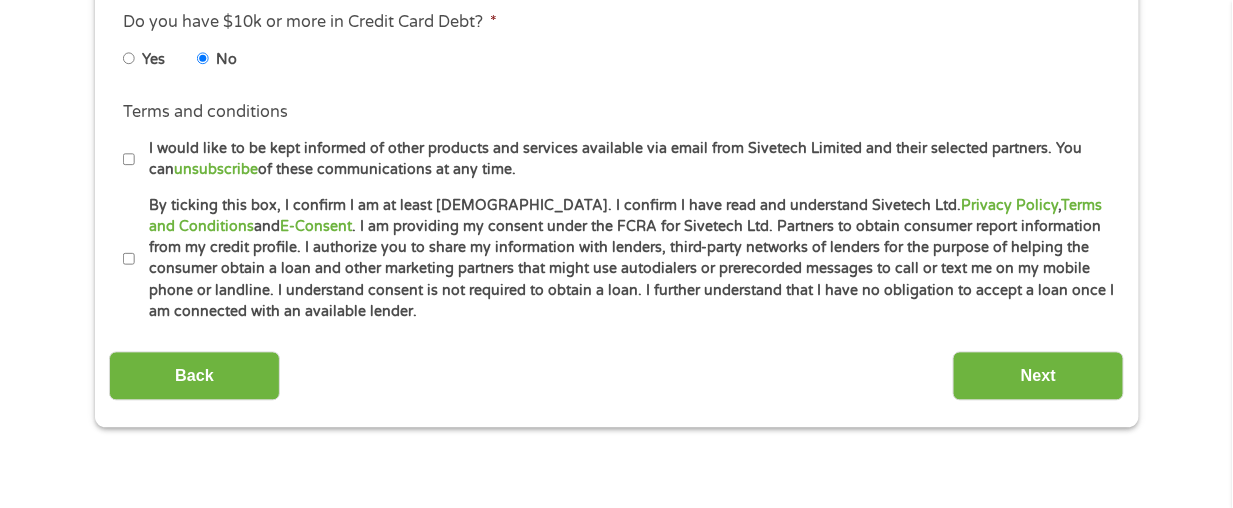 click on "By ticking this box, I confirm I am at least 18 years old. I confirm I have read and understand Sivetech Ltd.  Privacy Policy ,  Terms and Conditions  and  E-Consent . I am providing my consent under the FCRA for Sivetech Ltd. Partners to obtain consumer report information from my credit profile. I authorize you to share my information with lenders, third-party networks of lenders for the purpose of helping the consumer obtain a loan and other marketing partners that might use autodialers or prerecorded messages to call or text me on my mobile phone or landline. I understand consent is not required to obtain a loan. I further understand that I have no obligation to accept a loan once I am connected with an available lender." at bounding box center (129, 260) 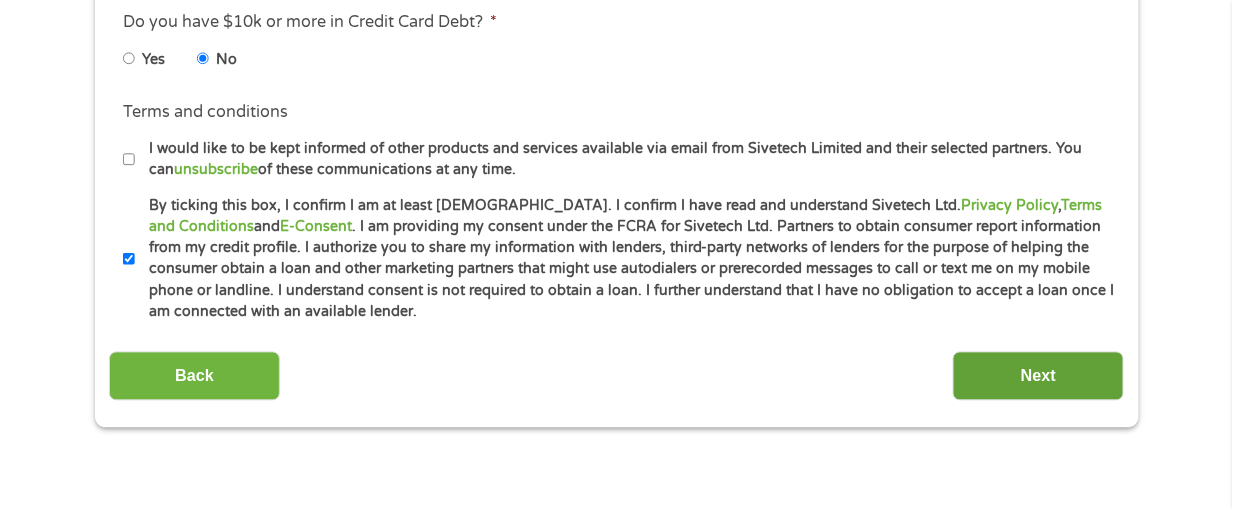 click on "Next" at bounding box center (1038, 376) 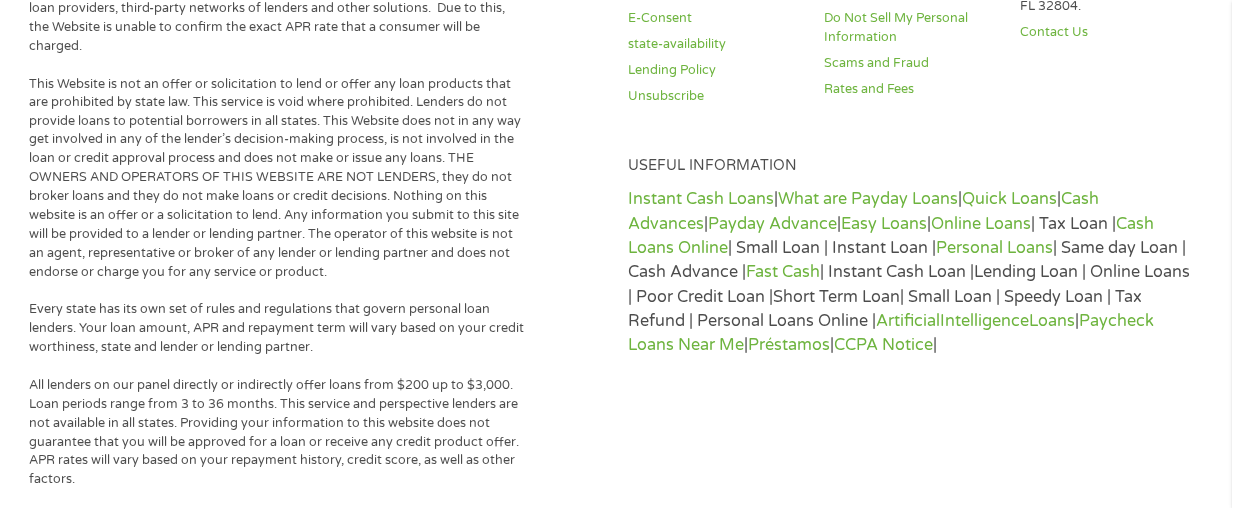 scroll, scrollTop: 7, scrollLeft: 8, axis: both 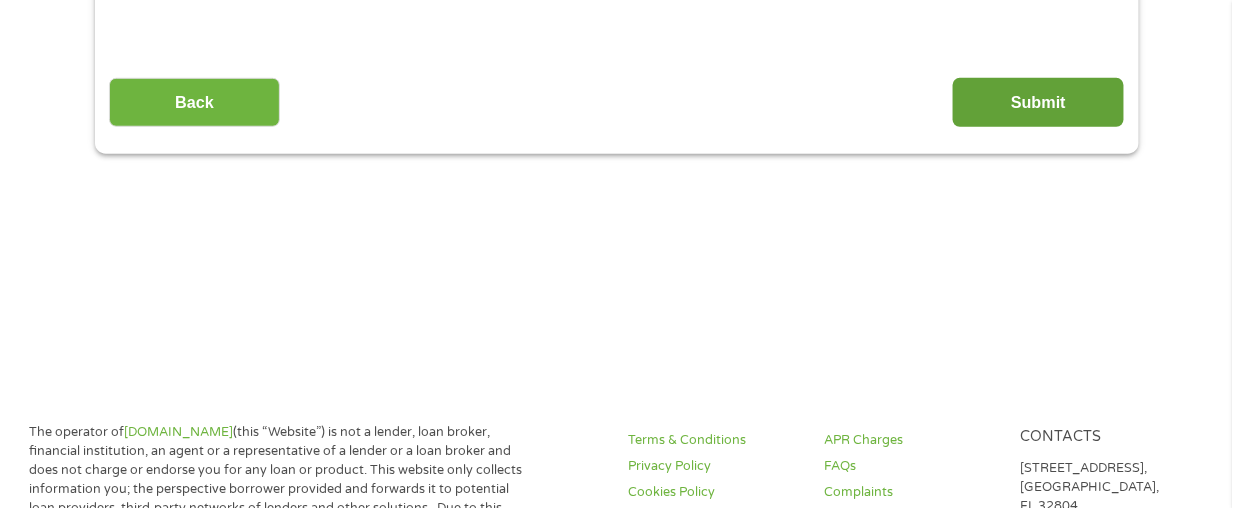 click on "Submit" at bounding box center (1038, 102) 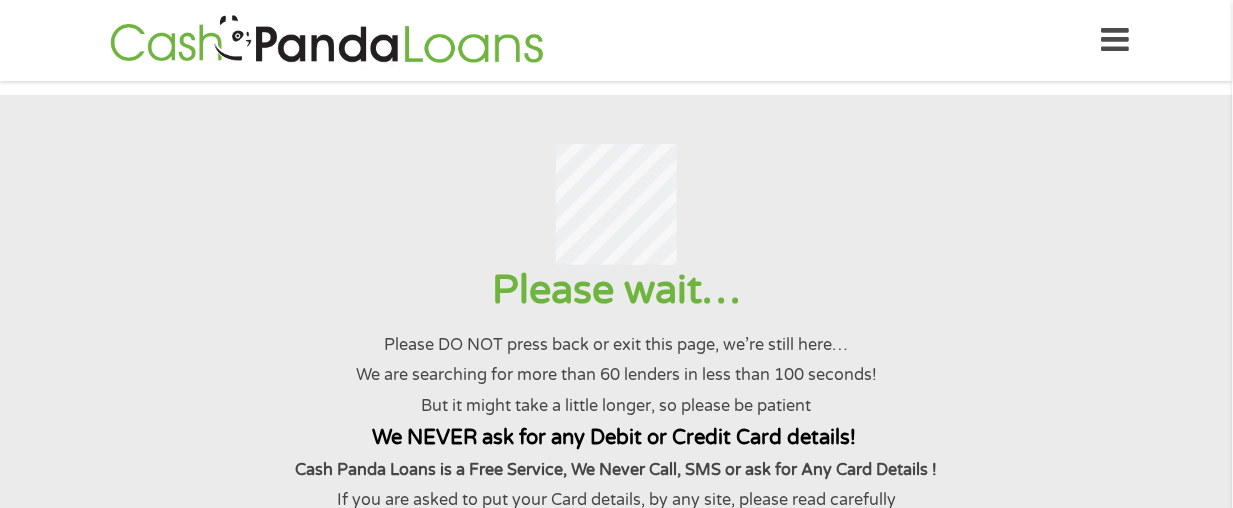 scroll, scrollTop: 0, scrollLeft: 0, axis: both 